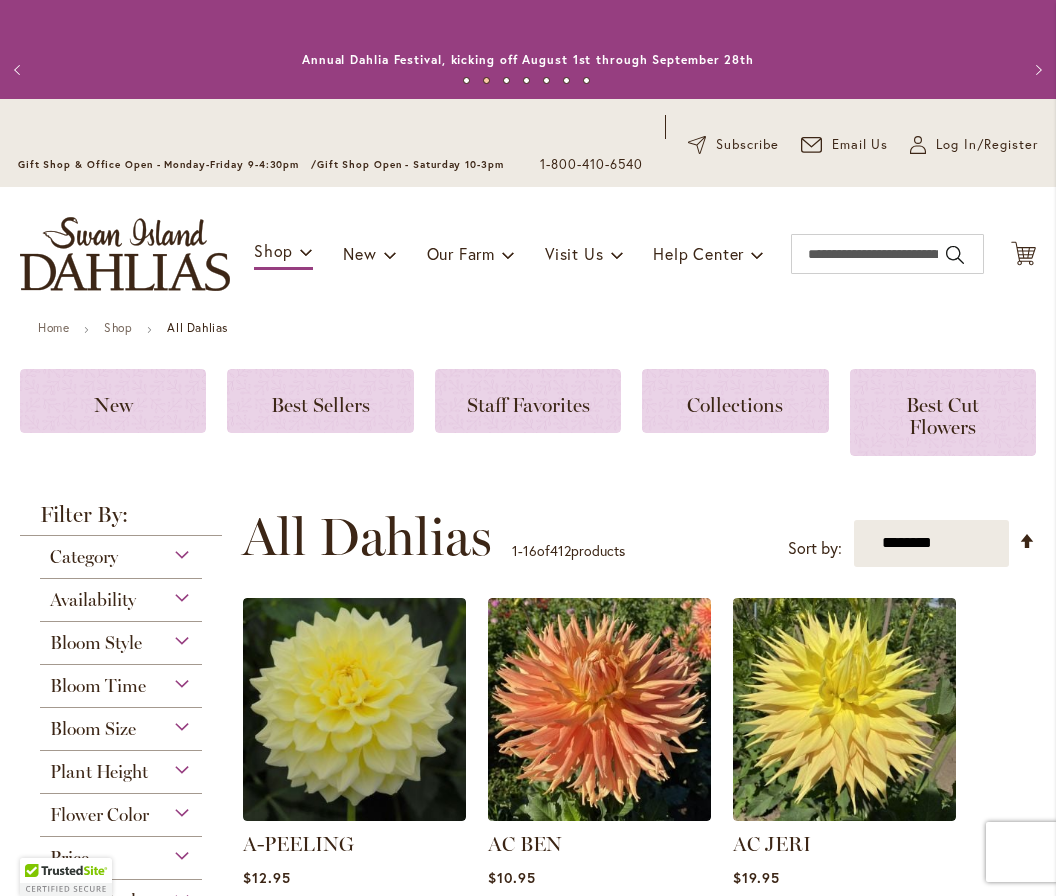 scroll, scrollTop: 0, scrollLeft: 0, axis: both 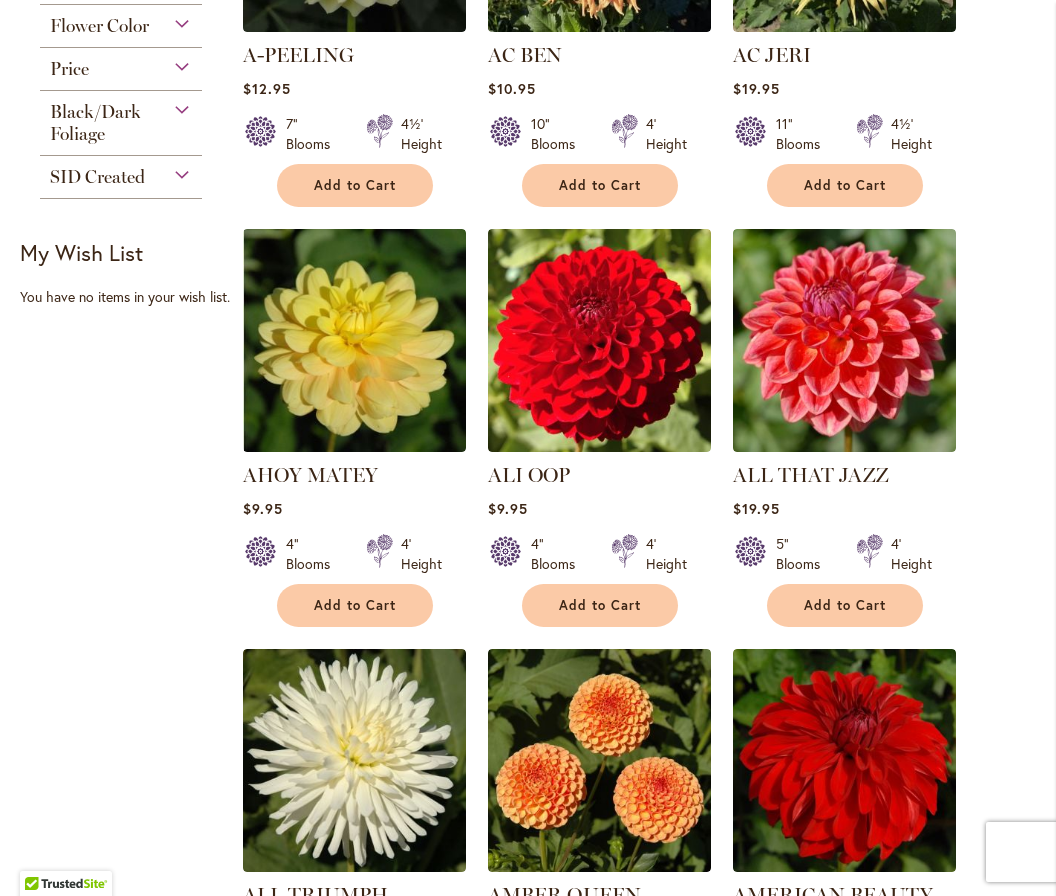 click on "Home
Shop
All Dahlias
New Best Sellers Staff Favorites Collections Best Cut Flowers
Filter by:
Filter By:
Category
Best Sellers
32 New 5 2" at bounding box center (528, 1191) 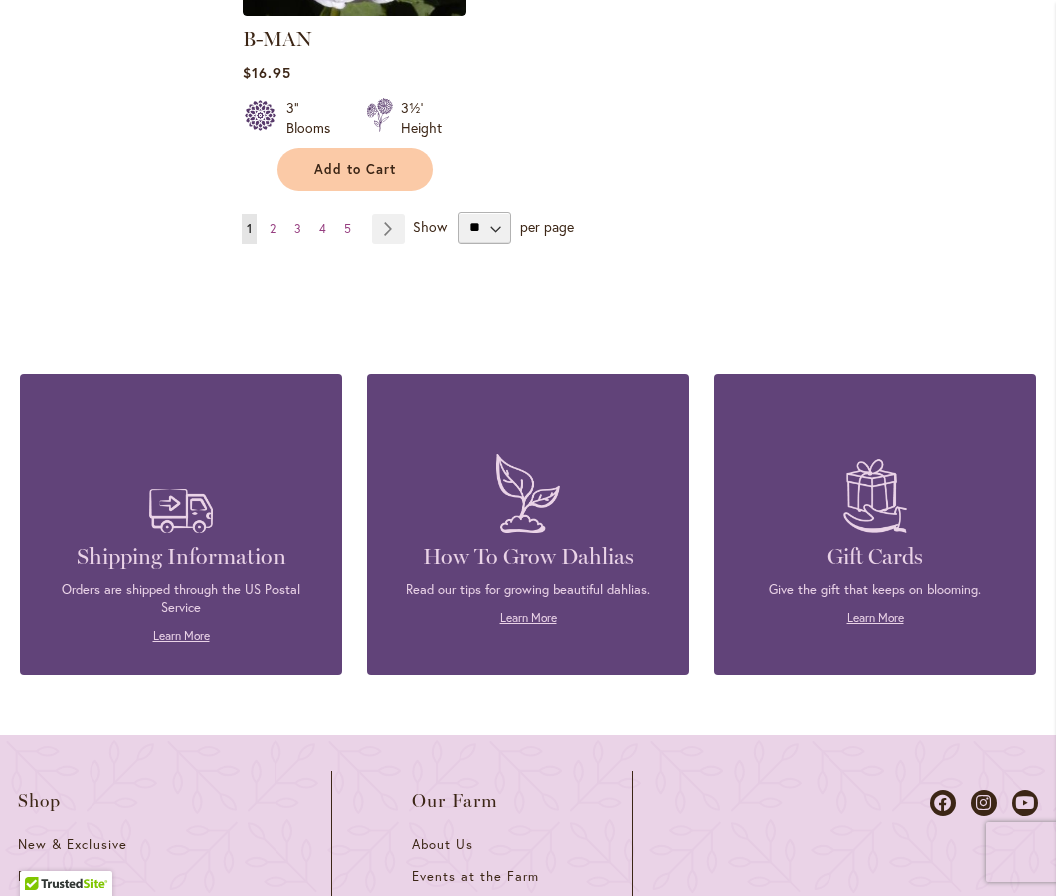 scroll, scrollTop: 2903, scrollLeft: 0, axis: vertical 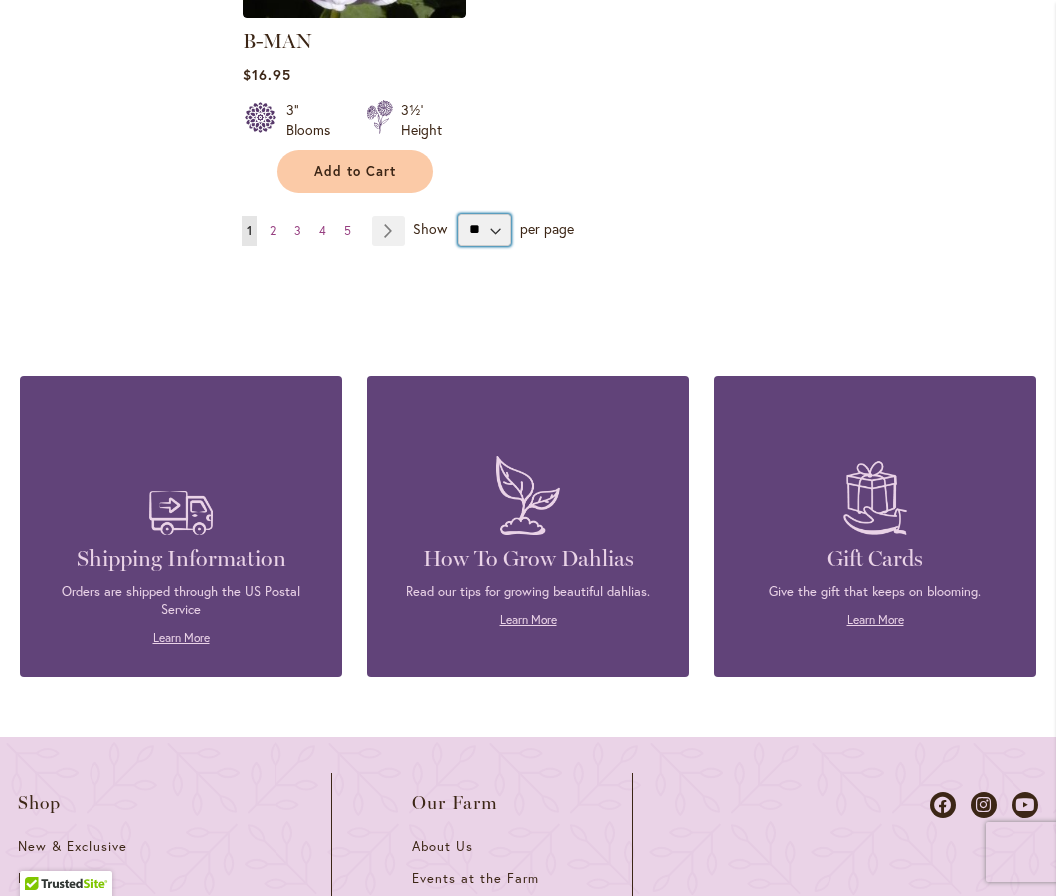 click on "**
**
**
**" at bounding box center (484, 230) 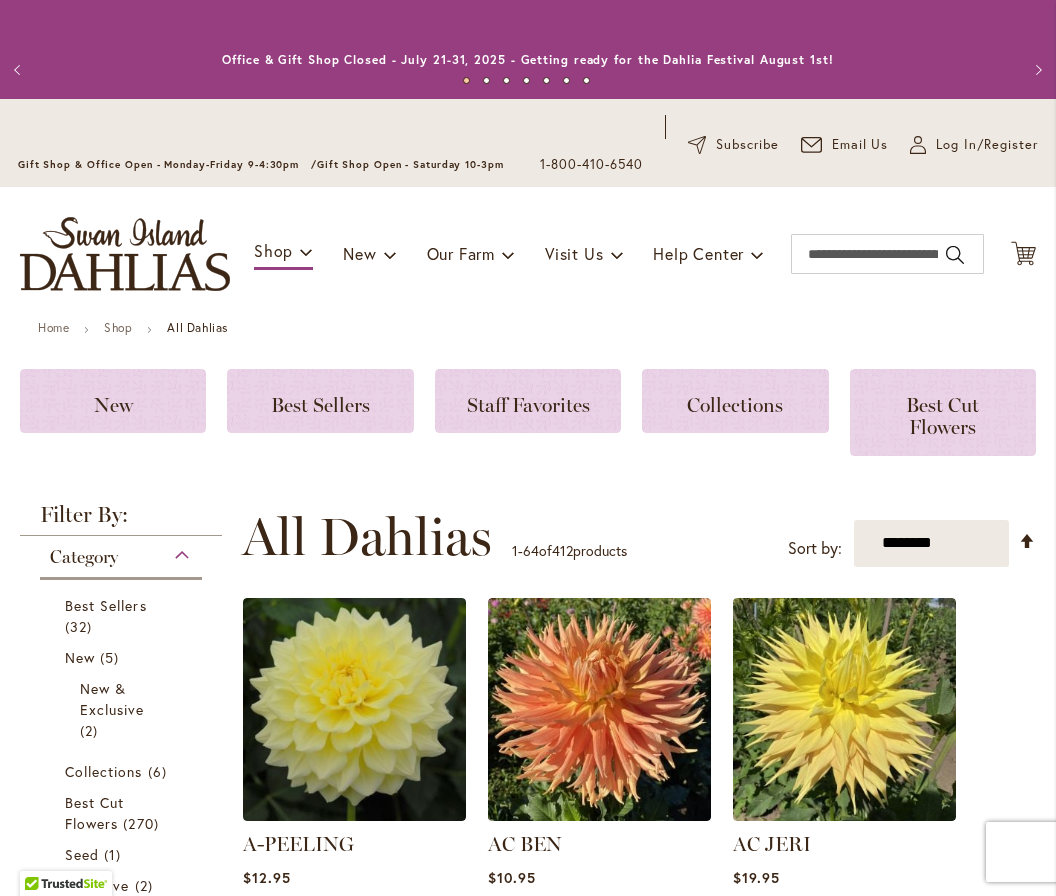 scroll, scrollTop: 1, scrollLeft: 0, axis: vertical 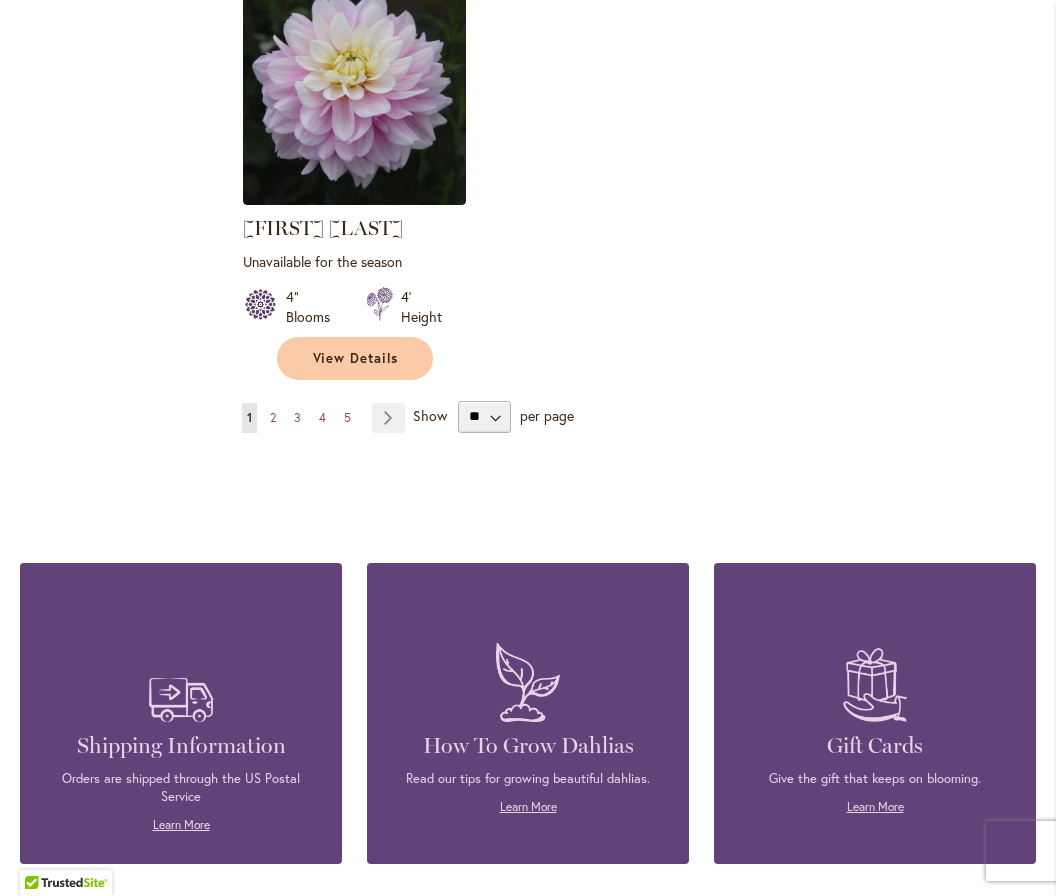 click on "Page
Next" at bounding box center (388, 419) 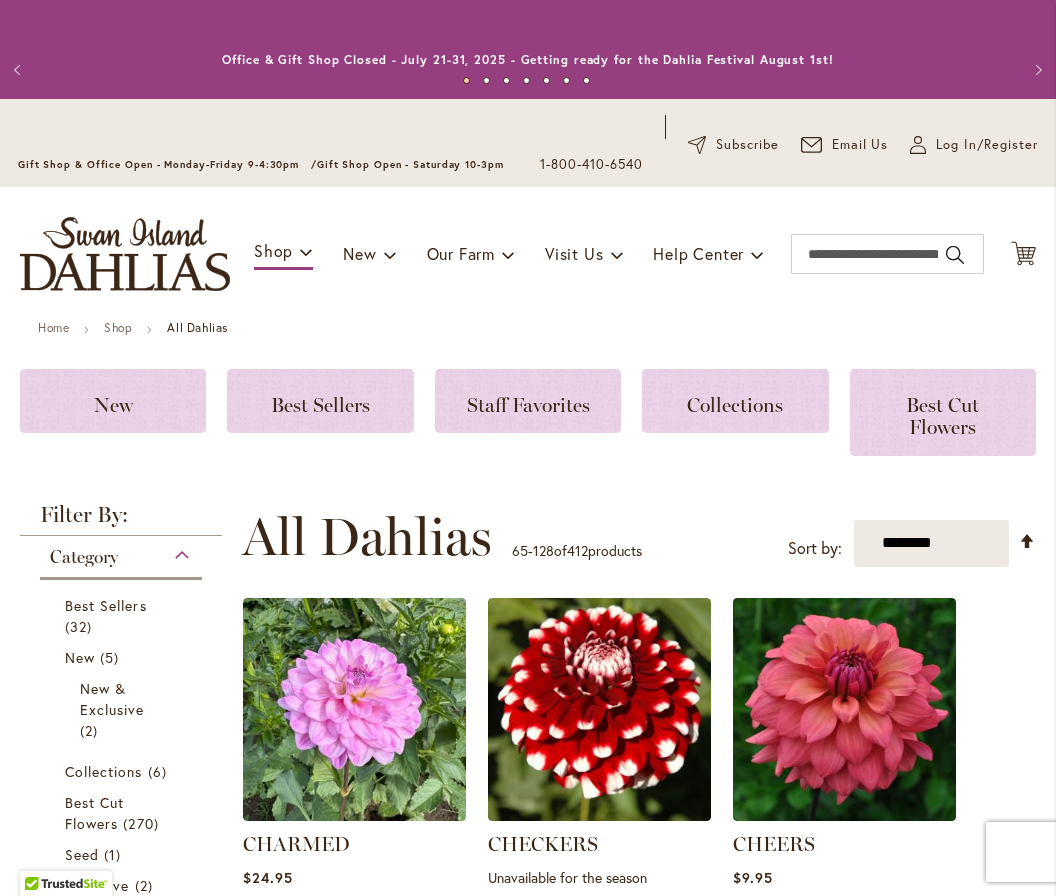 scroll, scrollTop: 0, scrollLeft: 0, axis: both 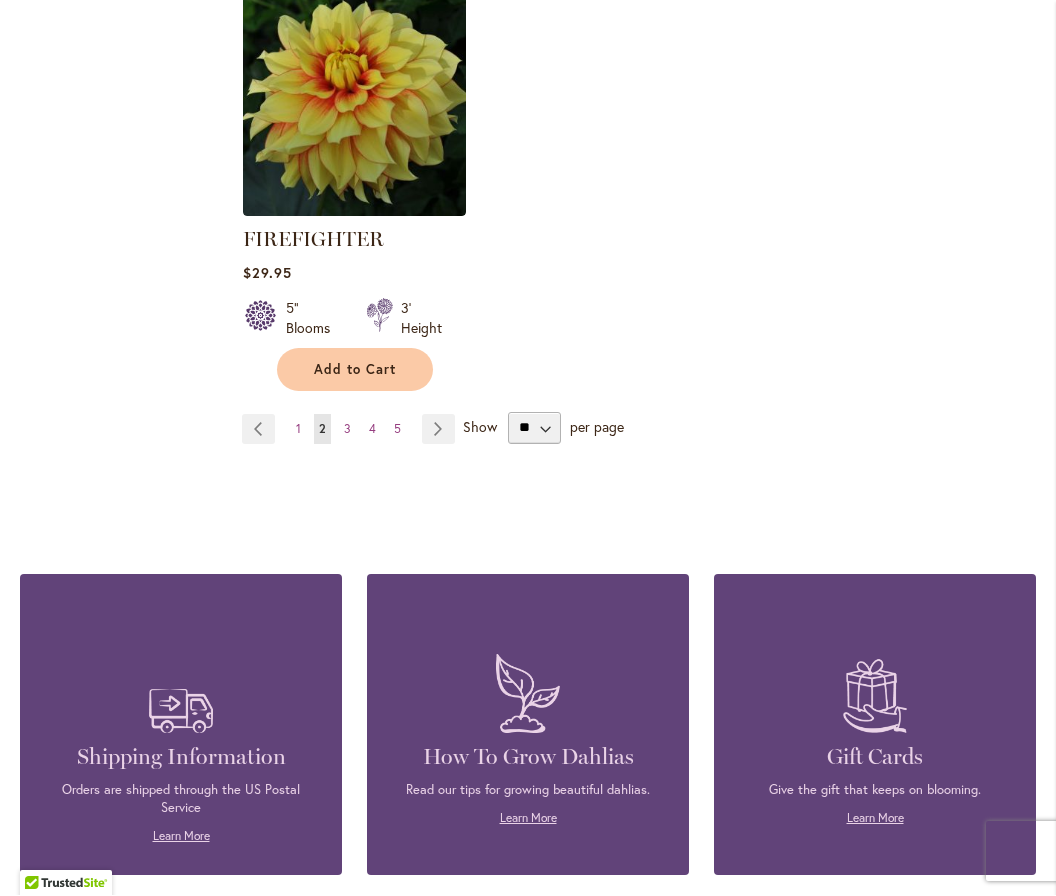 click on "Page
3" at bounding box center (347, 430) 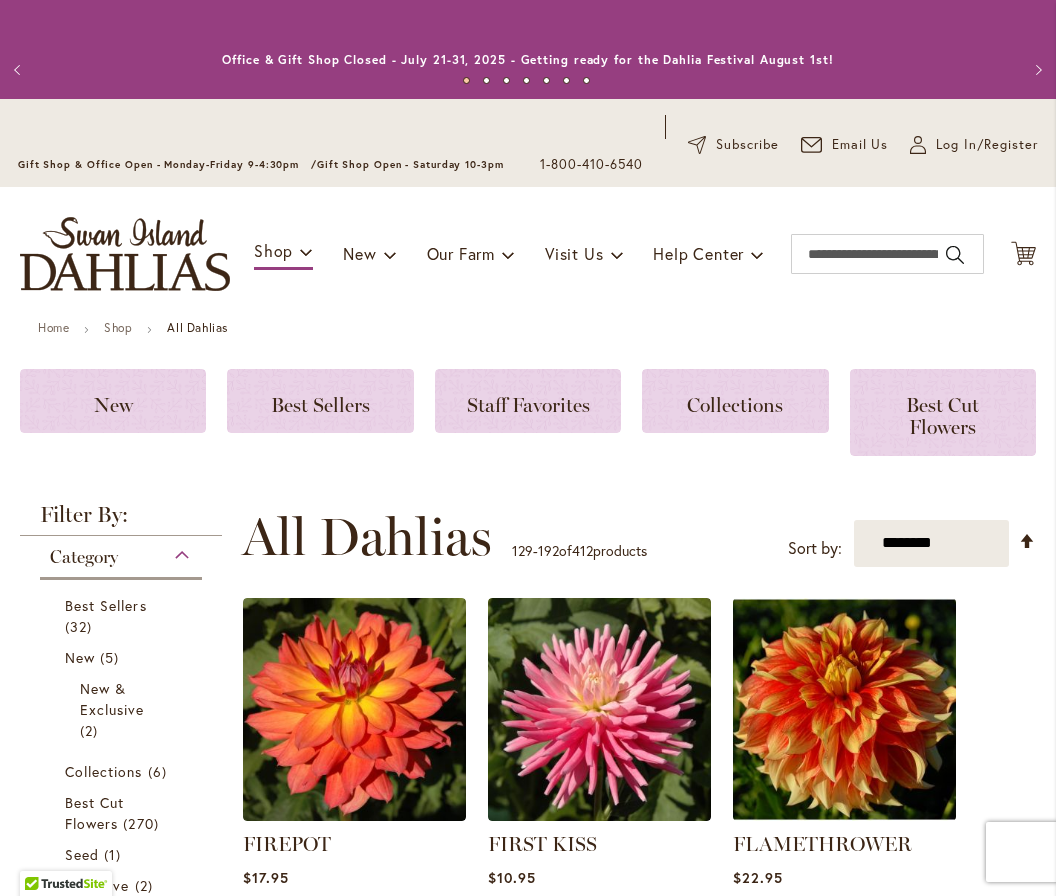scroll, scrollTop: 1, scrollLeft: 0, axis: vertical 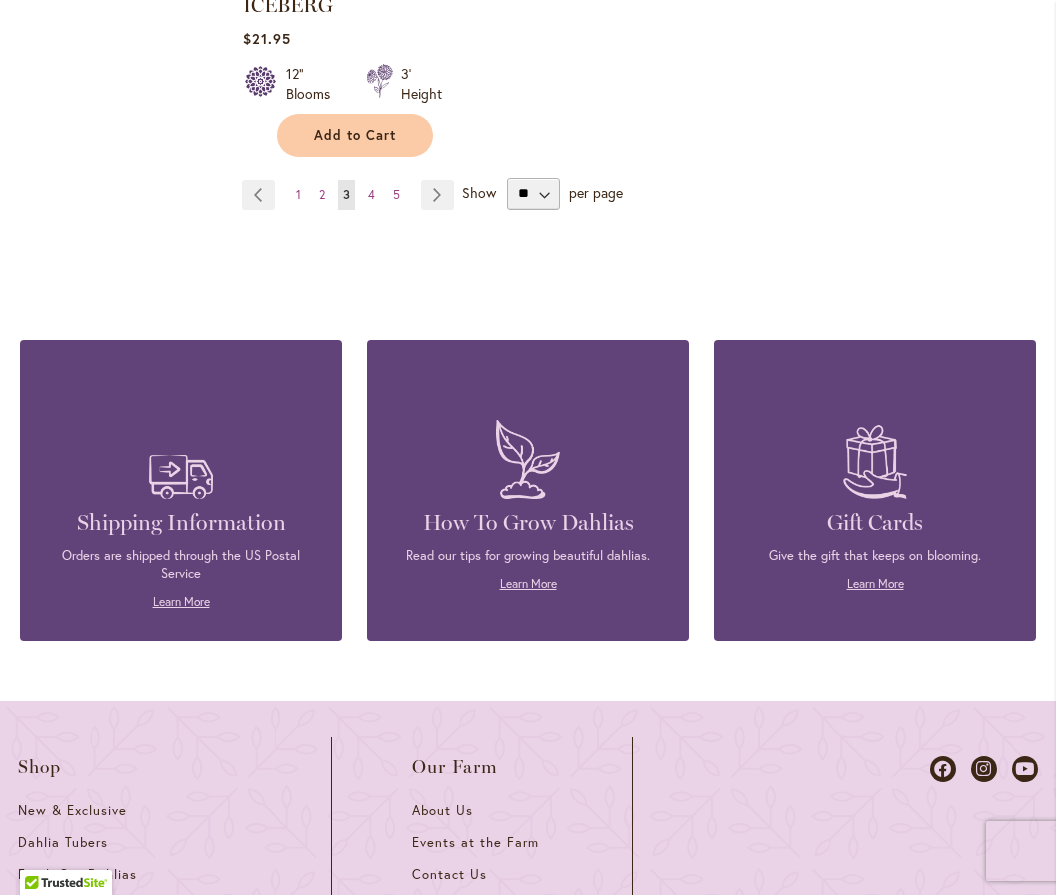 click on "Page
4" at bounding box center (371, 196) 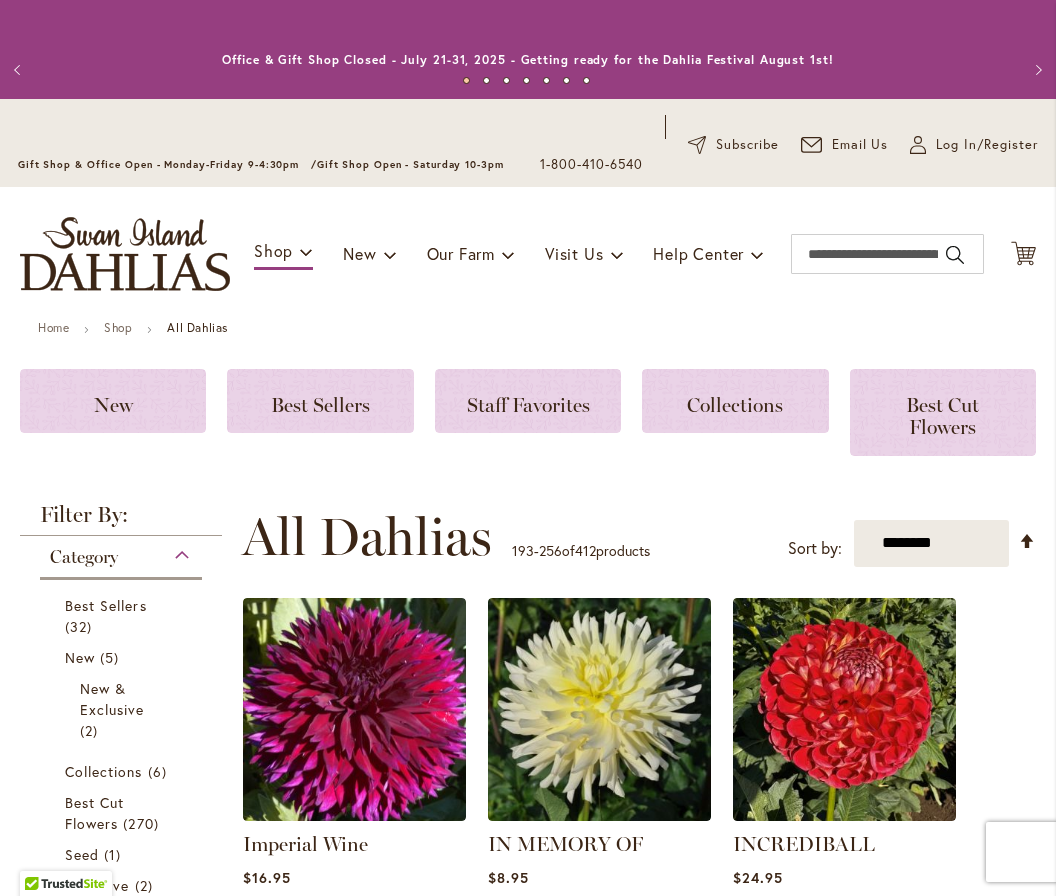 scroll, scrollTop: 1, scrollLeft: 0, axis: vertical 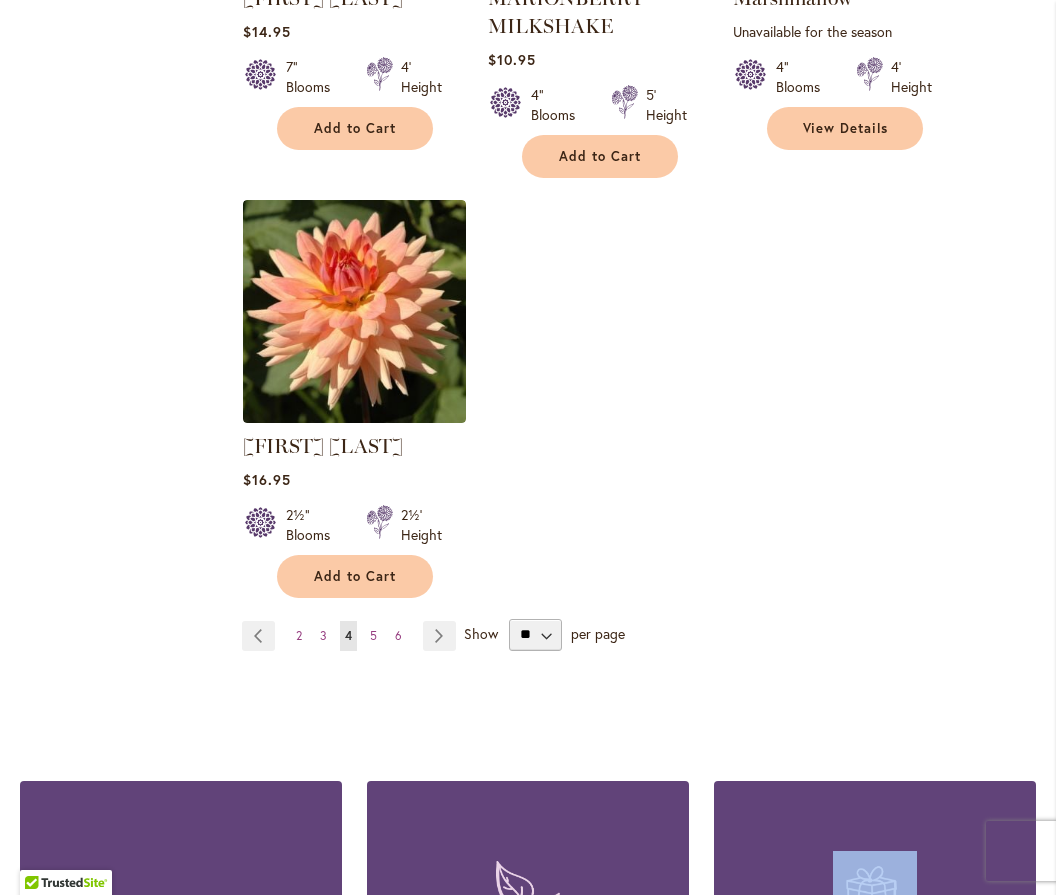 click on "Page
5" at bounding box center [373, 637] 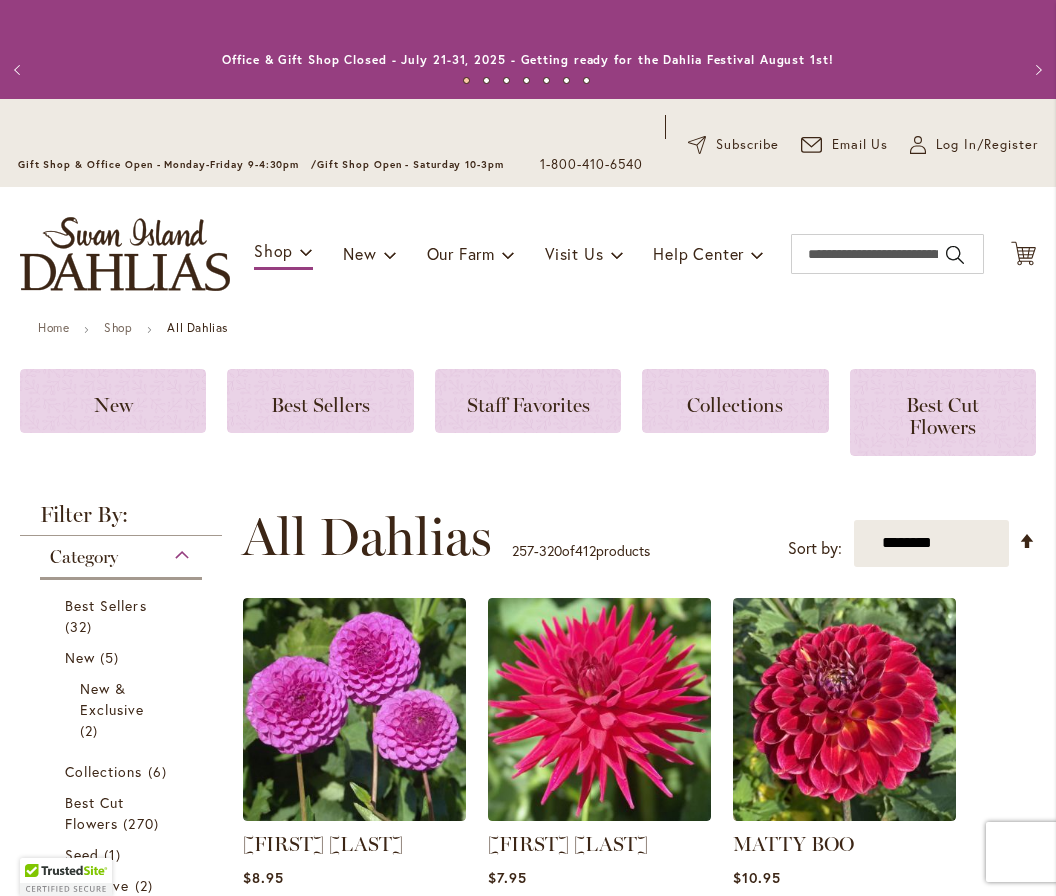 scroll, scrollTop: 1, scrollLeft: 0, axis: vertical 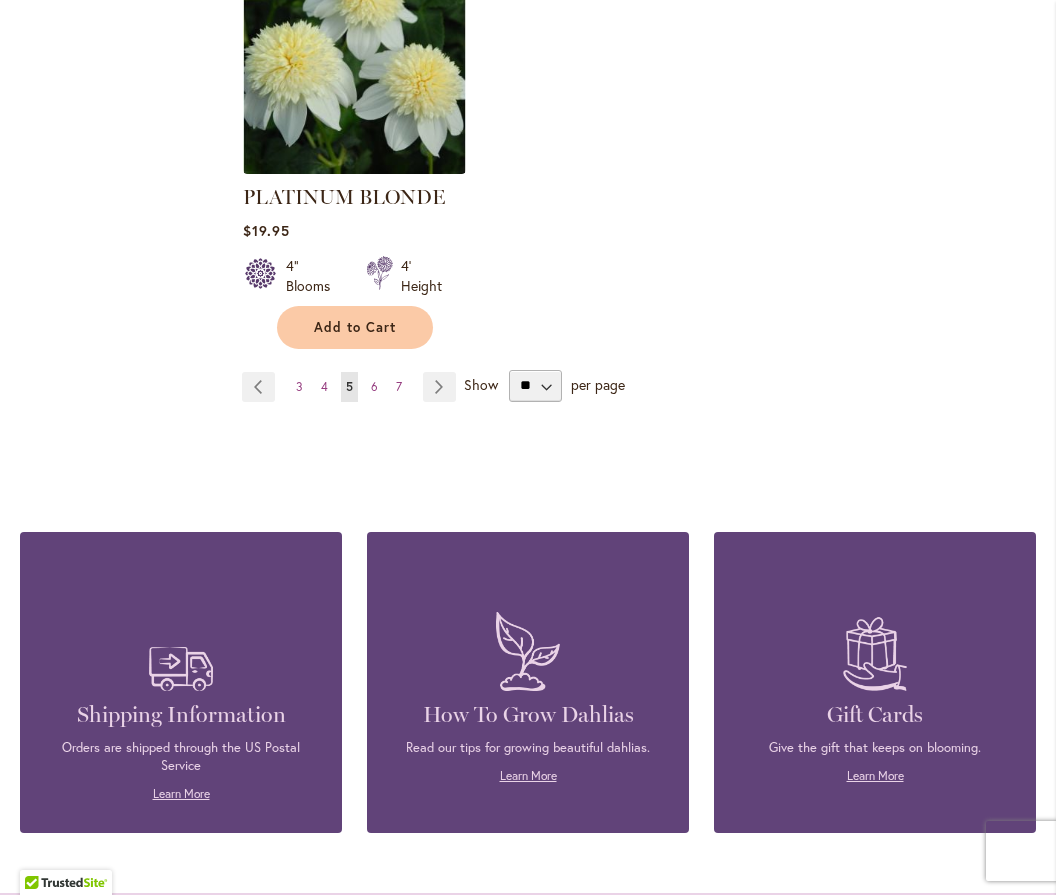 click on "Page
6" at bounding box center (374, 388) 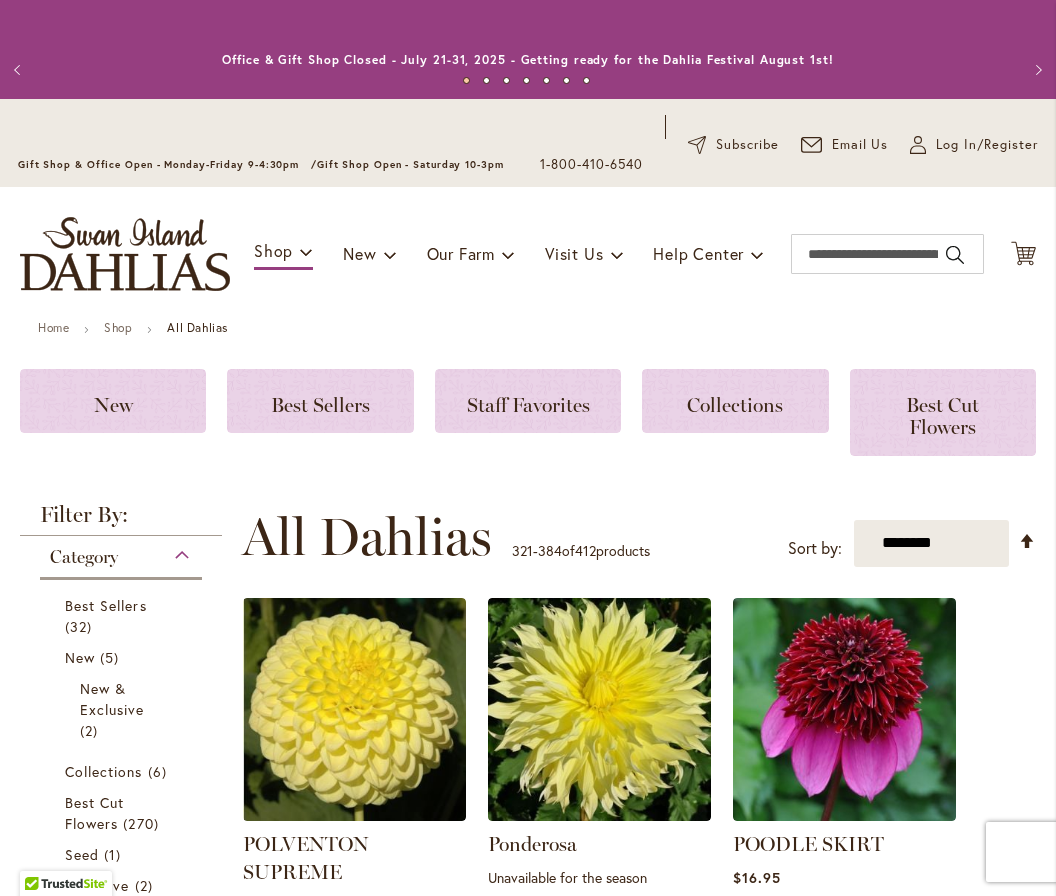 scroll, scrollTop: 1, scrollLeft: 0, axis: vertical 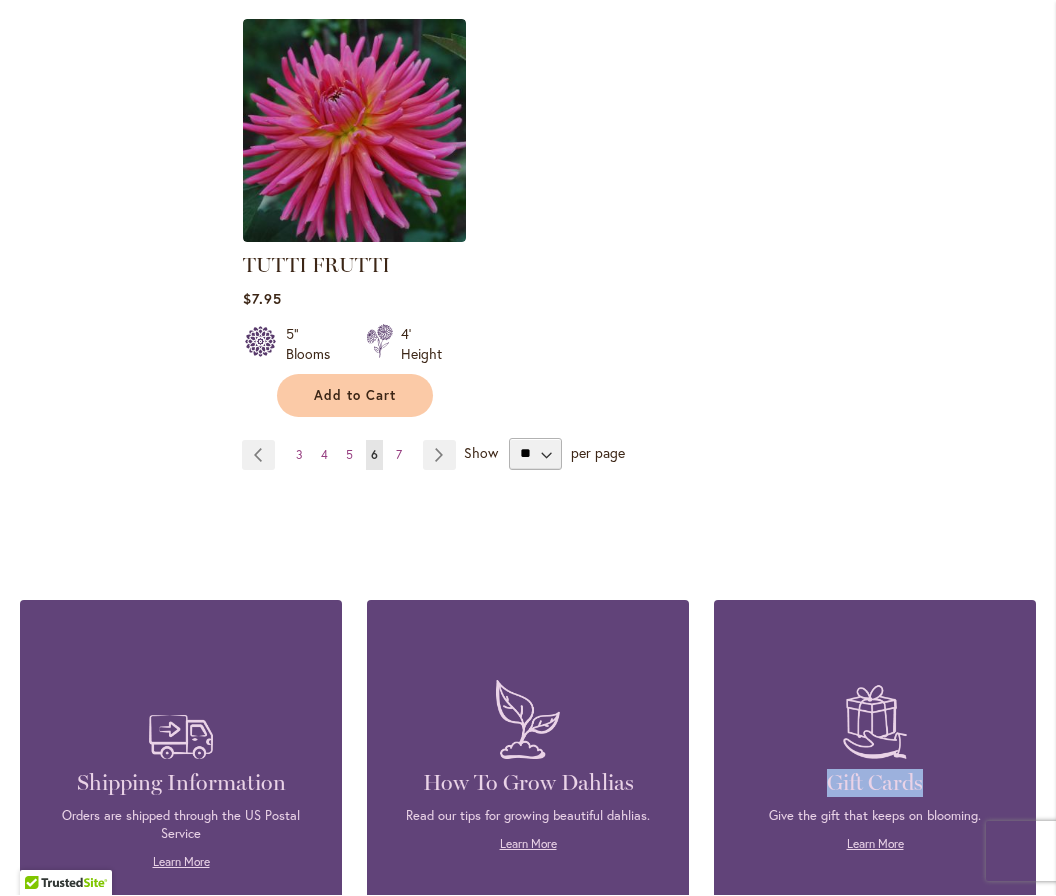 click on "Page
7" at bounding box center (399, 456) 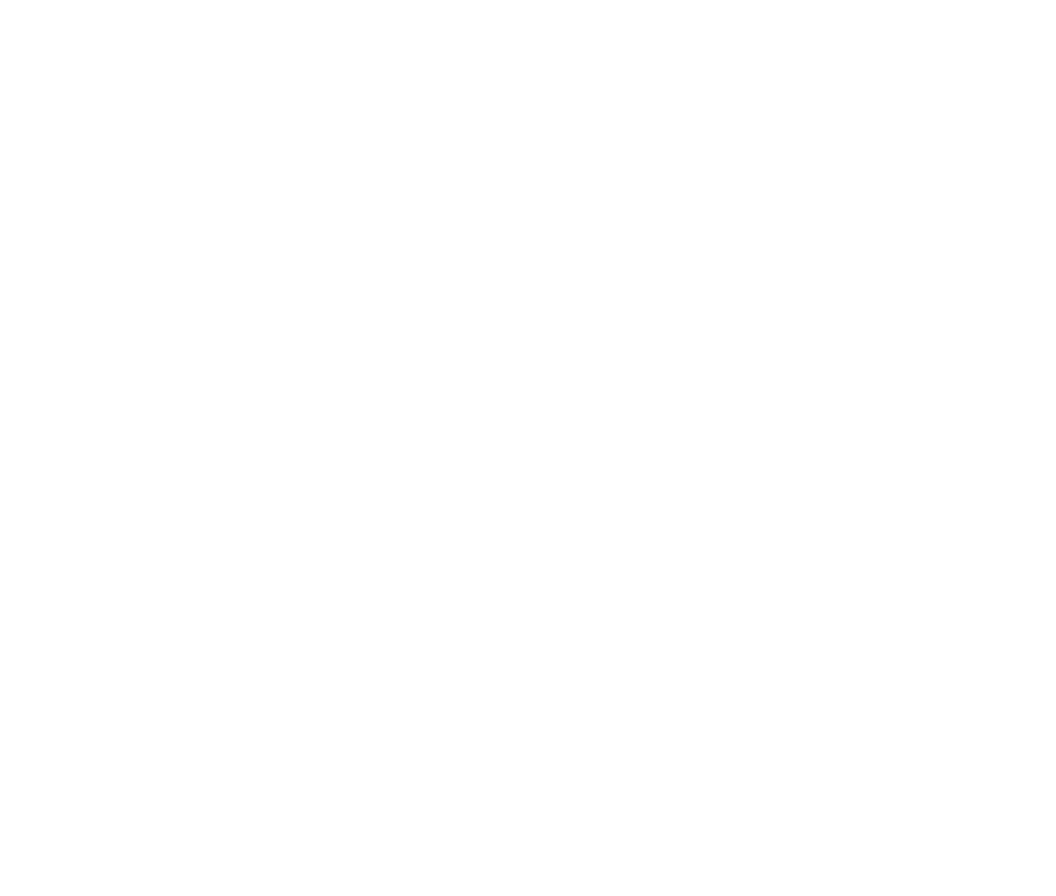 scroll, scrollTop: 1, scrollLeft: 0, axis: vertical 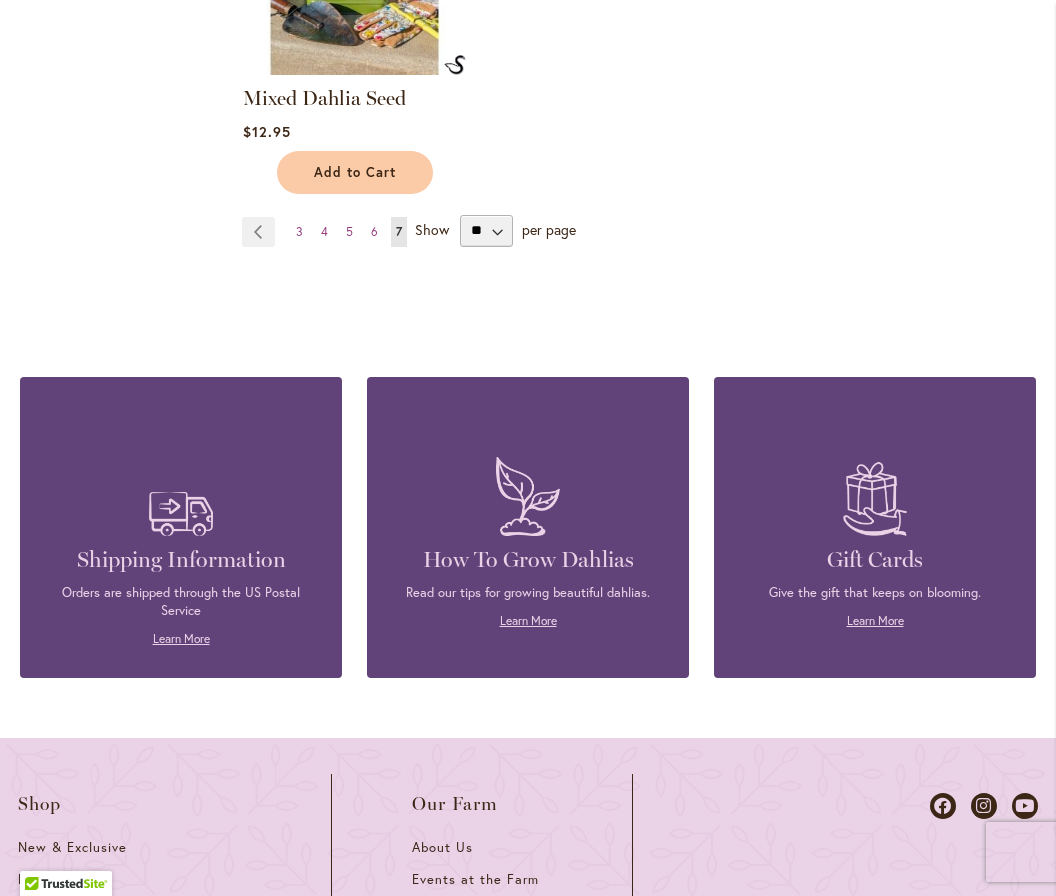 click on "Events at the Farm" at bounding box center [482, 887] 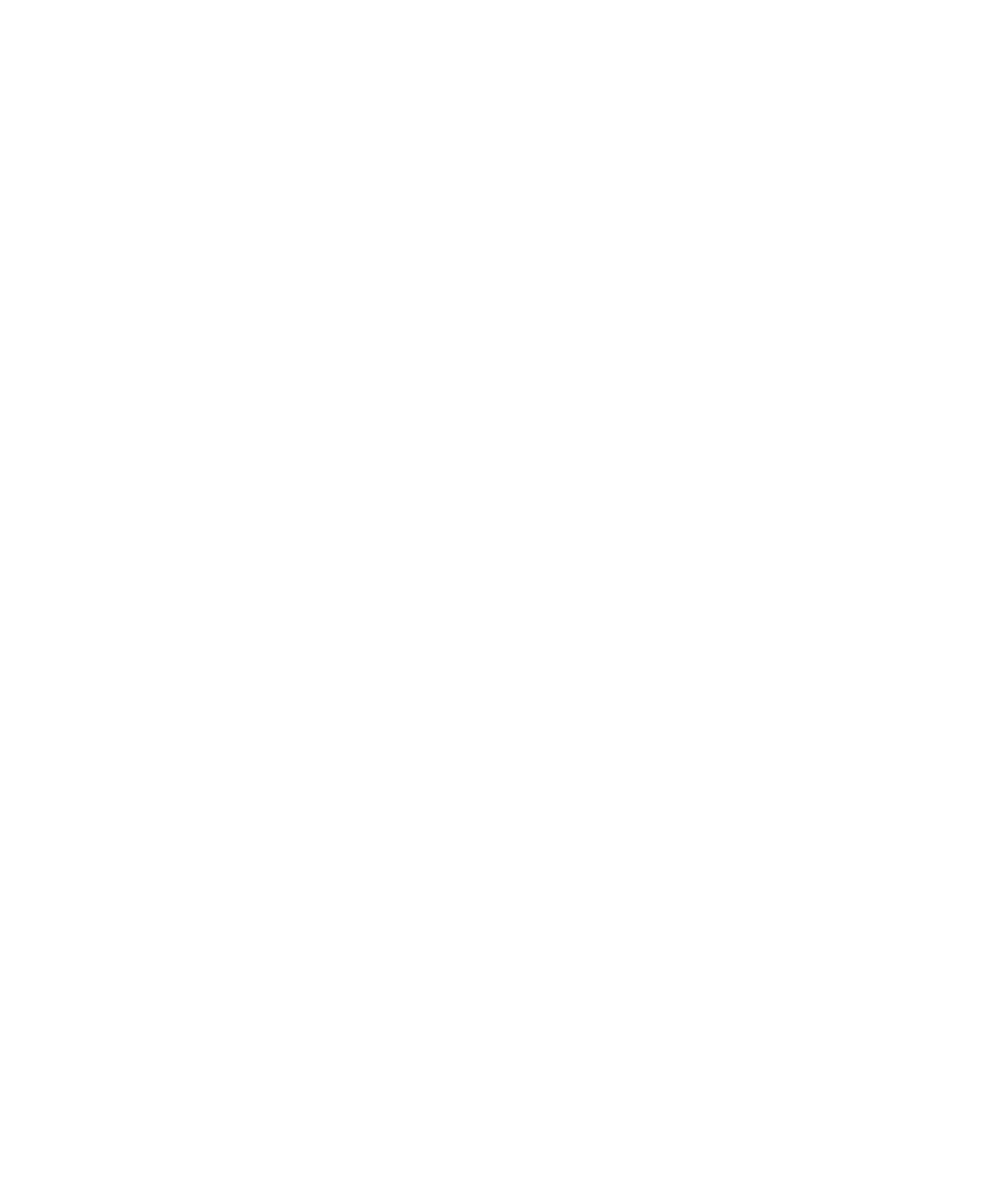 scroll, scrollTop: 0, scrollLeft: 0, axis: both 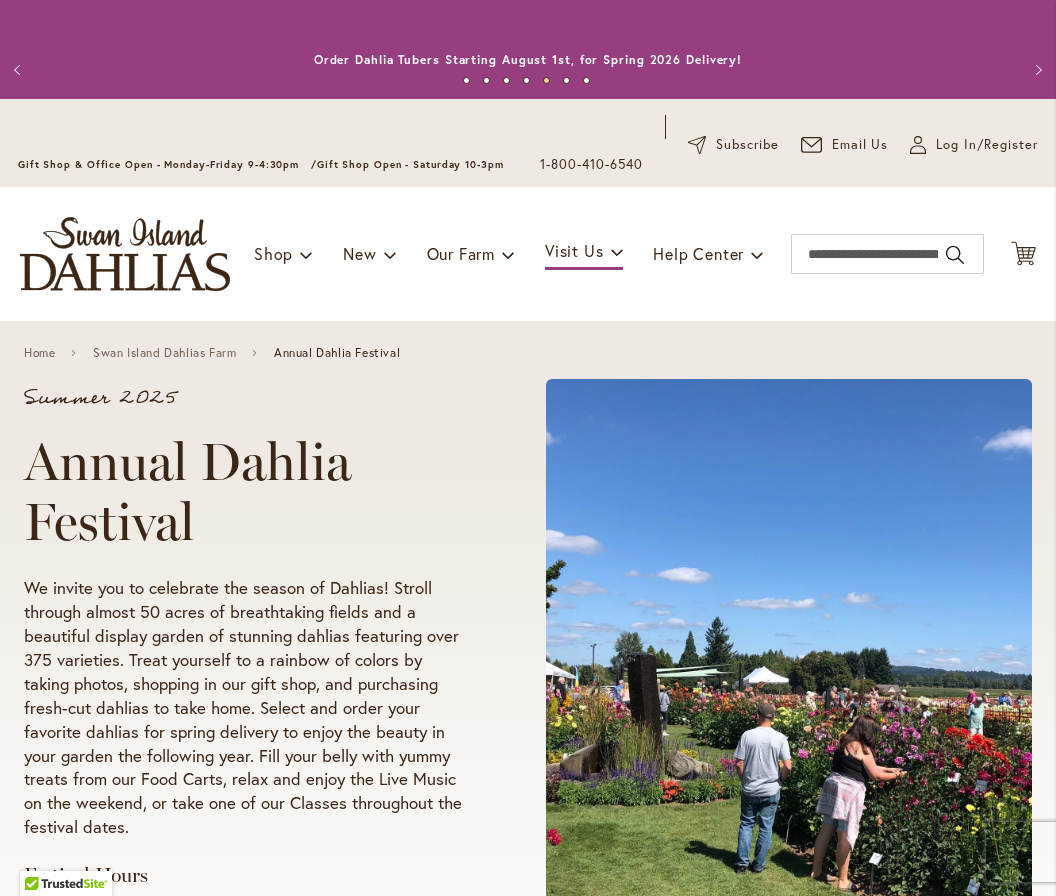 click on "Previous Office & Gift Shop Closed - July 21-31, 2025 - Getting ready for the Dahlia Festival August 1st! Annual Dahlia Festival, kicking off August 1st through September 28th Potted Dahlias Are Ready and Available Now! Gift Shop & Office Open - Monday-Friday 9-4:30pm   /   Gift Shop Open - Saturday 10-3pm Order Dahlia Tubers Starting August 1st, for Spring 2026 Delivery! Check out the Beautiful Dahlia Earrings by a local artist! Questions about Dahlia Care and Growing Beautiful Dahlias Next 1 2 3 4 5 6 7" at bounding box center (528, 49) 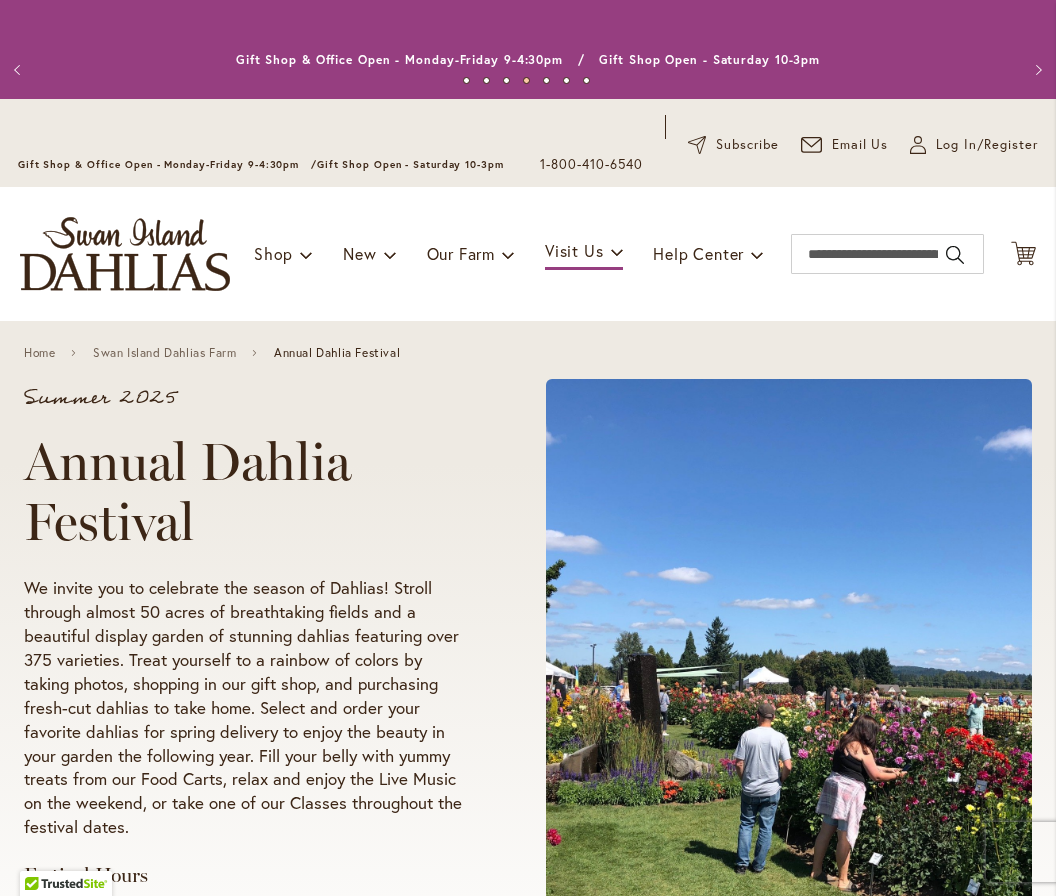 click on "Gift Shop & Office Open - Monday-Friday 9-4:30pm   /   Gift Shop Open - Saturday 10-3pm" at bounding box center (528, 60) 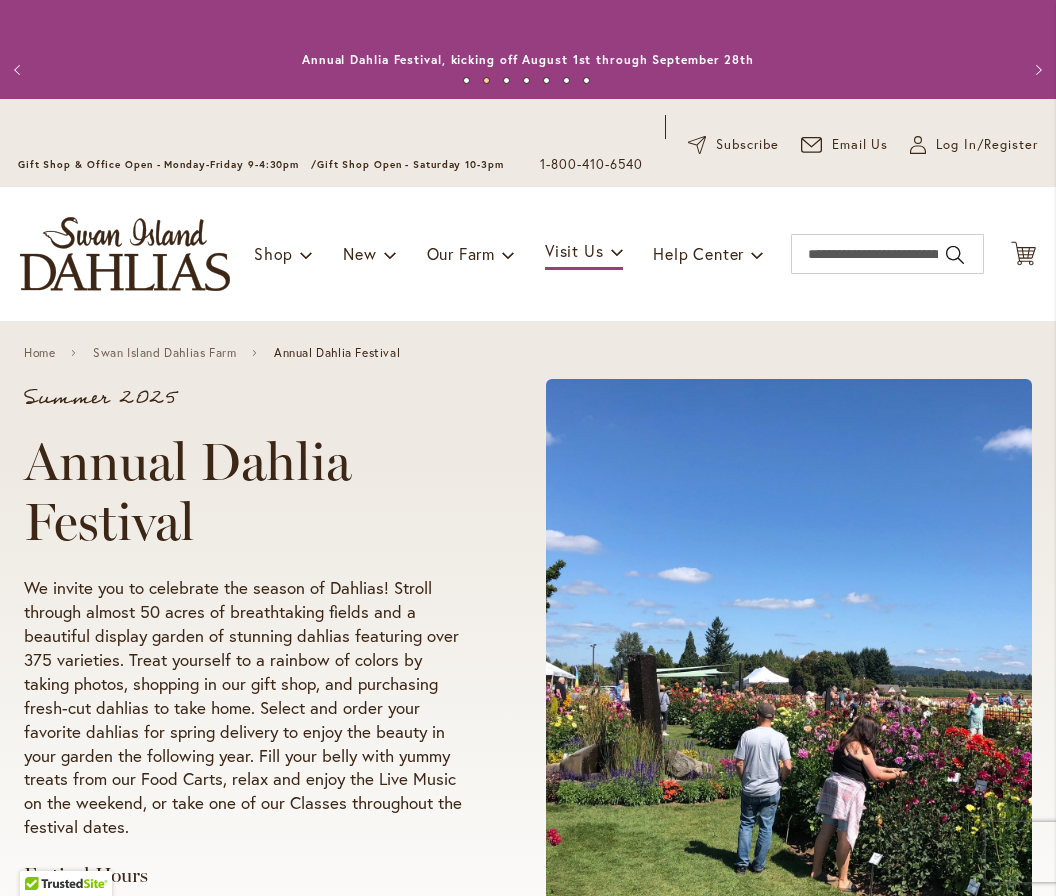 click on "August - September Every Wednesday - Sunday & Labor Day 9:00 am to 5:30 pm" at bounding box center (247, 934) 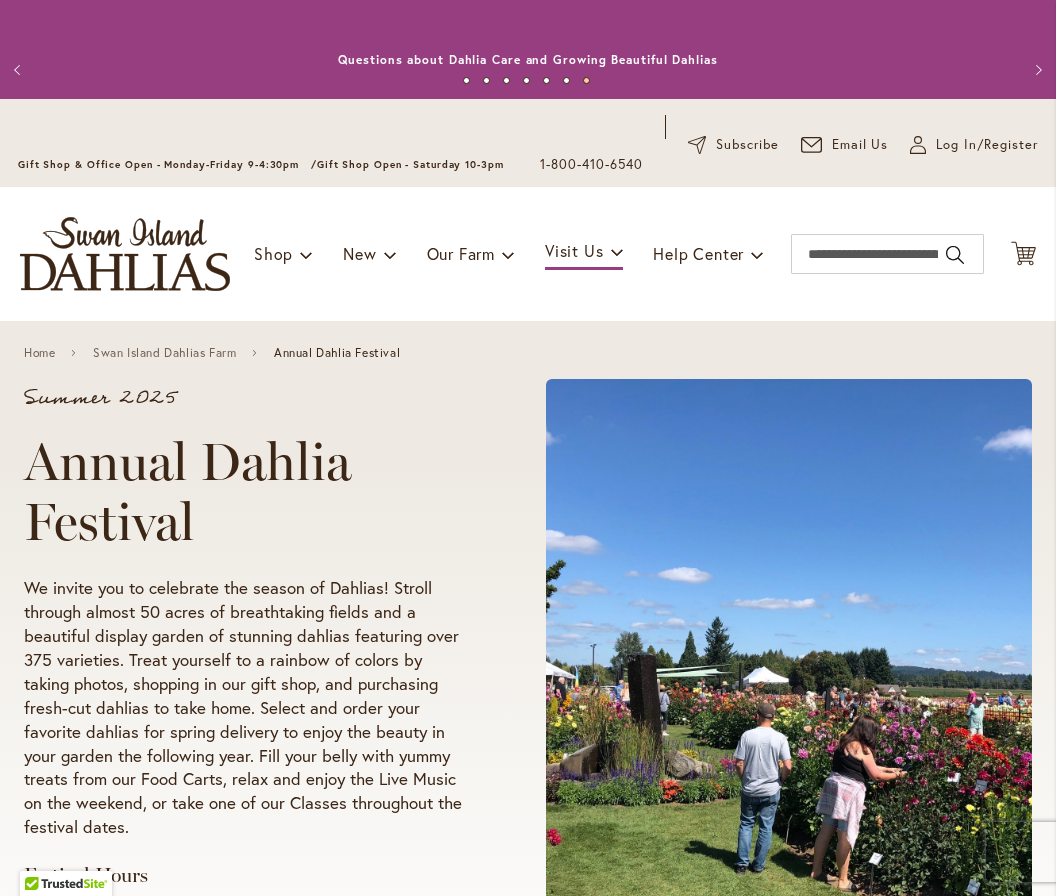 click on "Summer 2025" at bounding box center [247, 398] 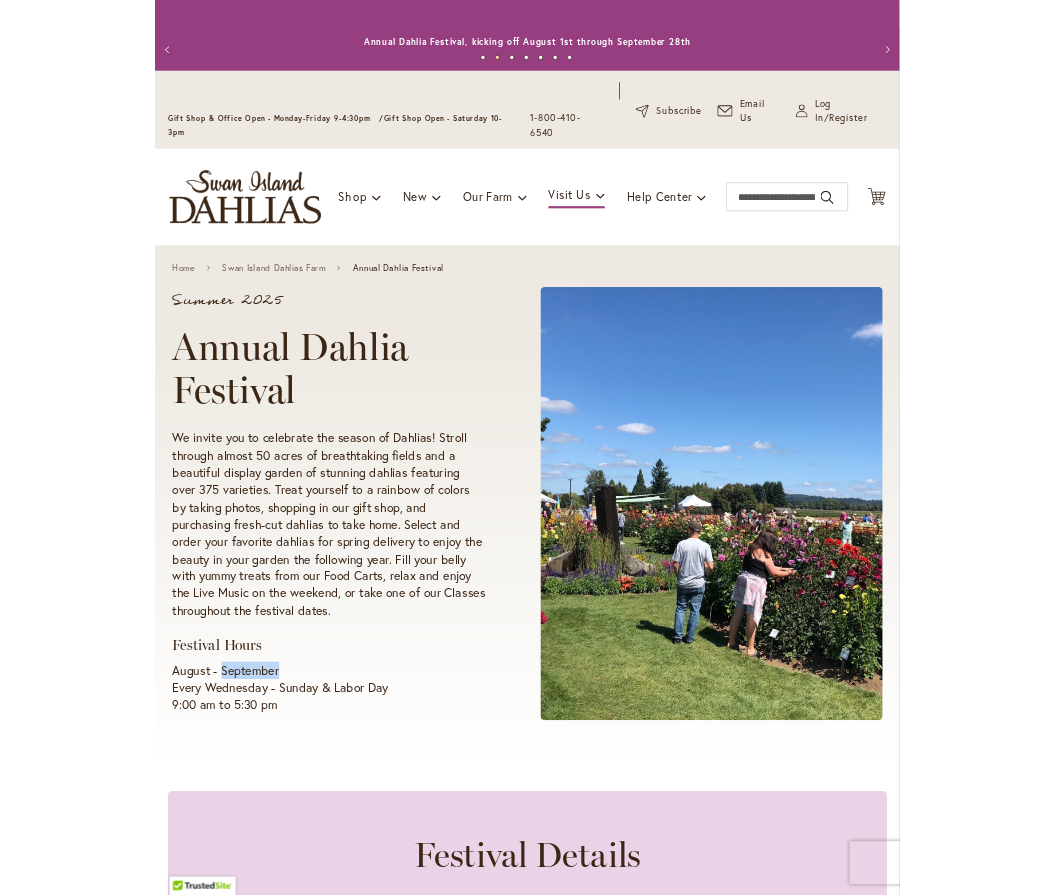 scroll, scrollTop: 0, scrollLeft: 0, axis: both 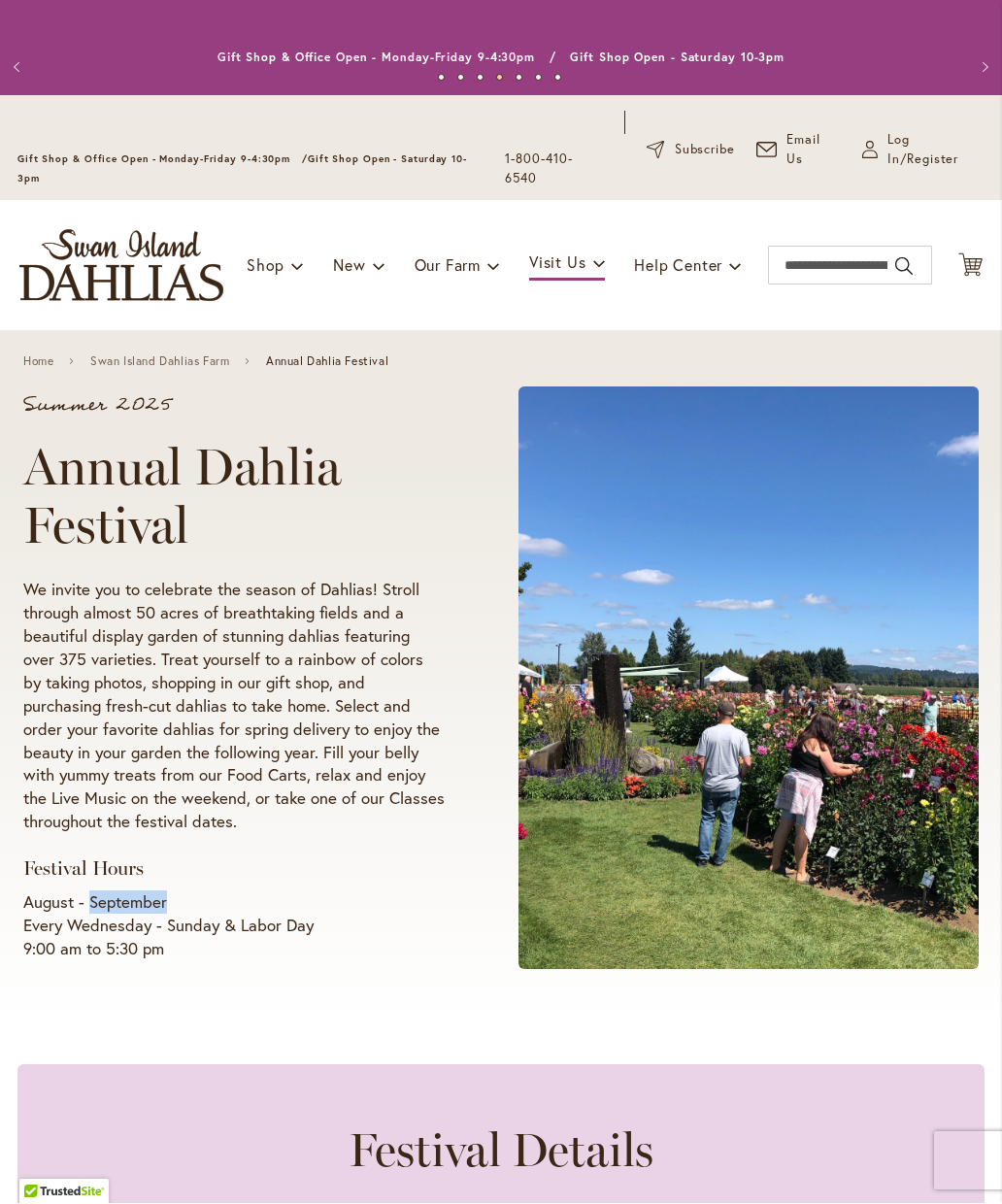 click at bounding box center [749, 679] 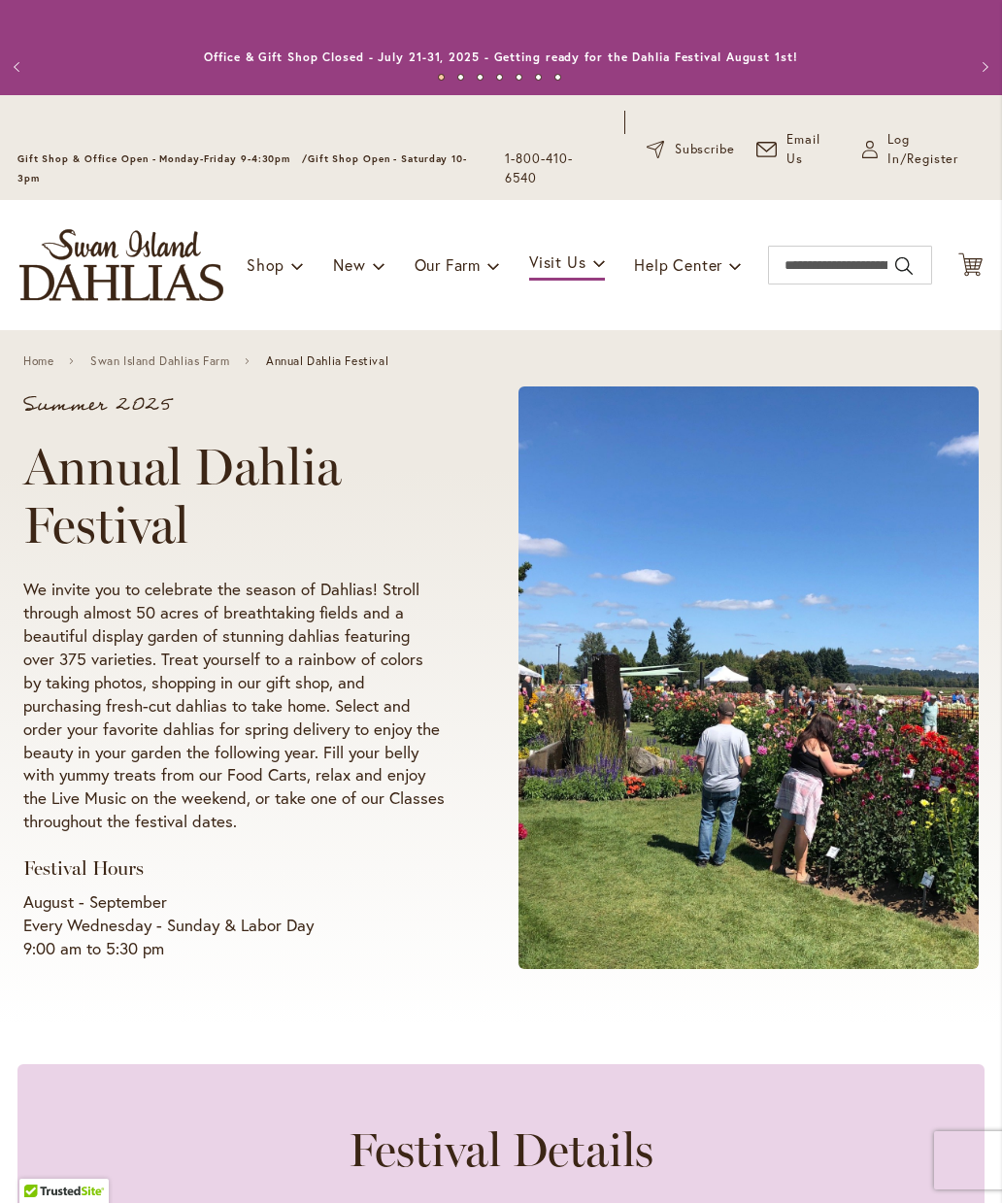 click on "We invite you to celebrate the season of Dahlias! Stroll through almost 50 acres of breathtaking fields and a beautiful display garden of stunning dahlias featuring over 375 varieties. Treat yourself to a rainbow of colors by taking photos, shopping in our gift shop, and purchasing fresh-cut dahlias to take home. Select and order your favorite dahlias for spring delivery to enjoy the beauty in your garden the following year. Fill your belly with yummy treats from our Food Carts, relax and enjoy the Live Music on the weekend, or take one of our Classes throughout the festival dates." at bounding box center [234, 707] 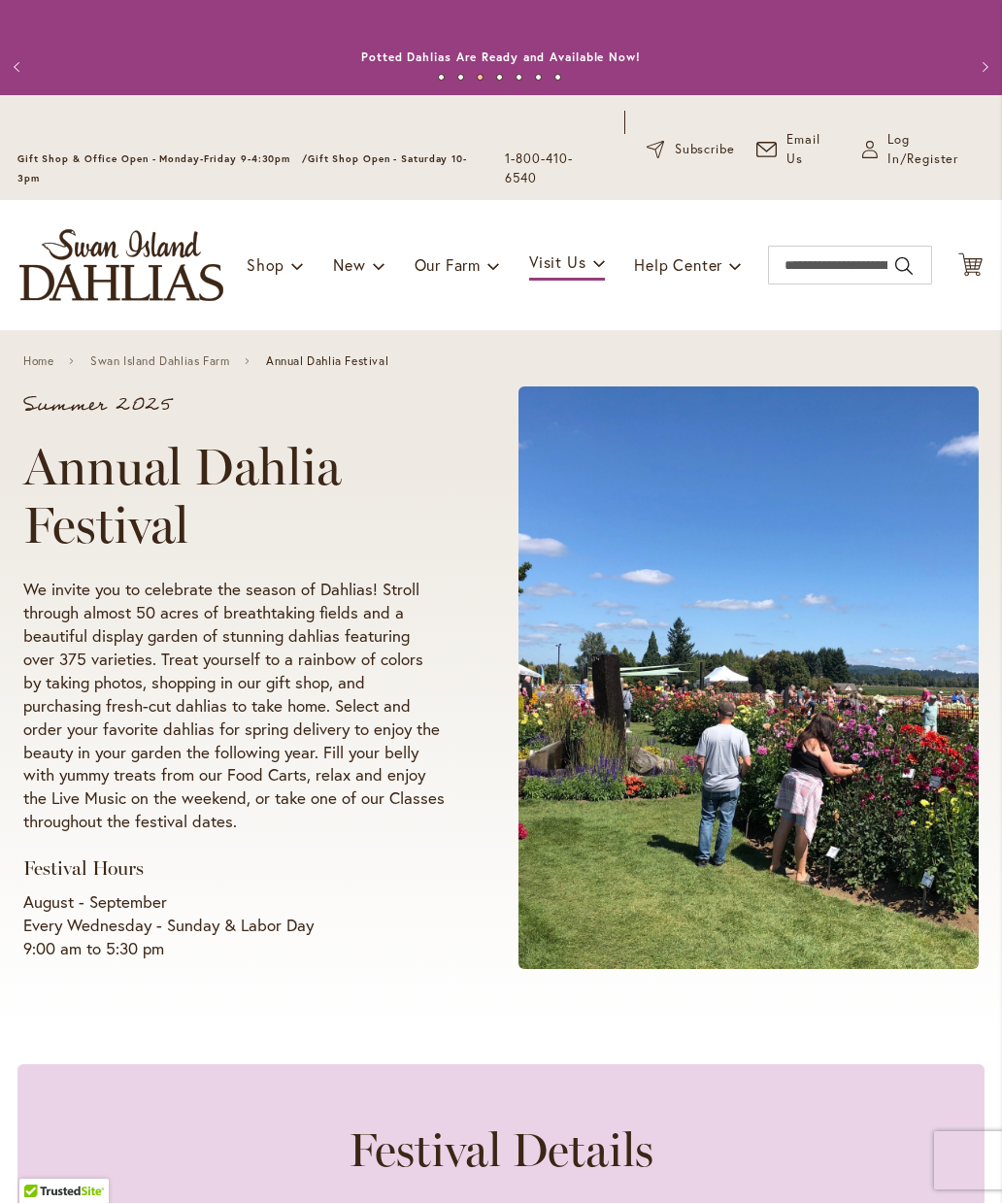 click on "Toggle Nav
Shop
Dahlia Tubers
Collections
Fresh Cut Dahlias
Gardening Supplies
Gift Cards
Request a Catalog
Gifts, Clothing & Specialty Items" at bounding box center (501, 266) 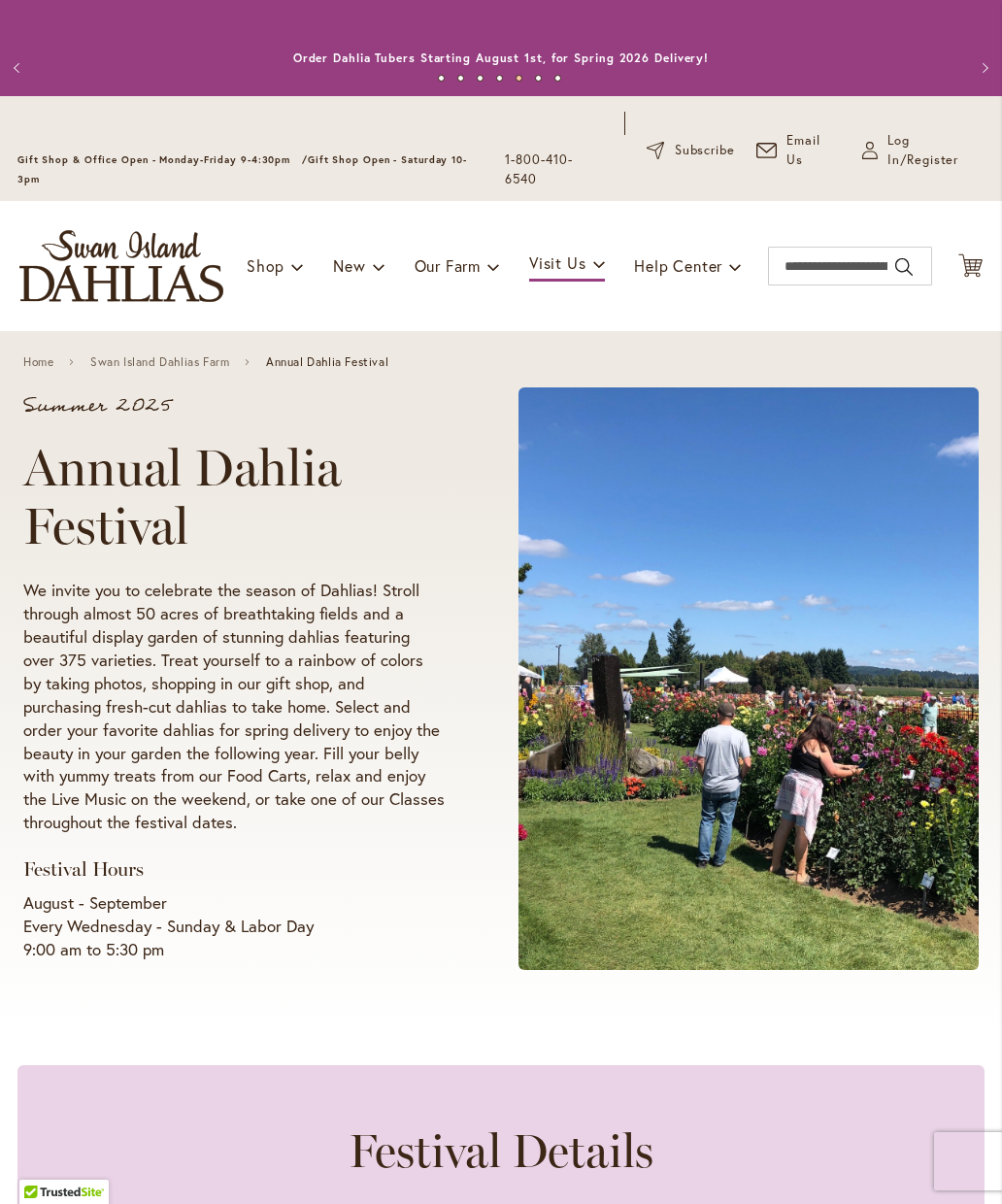 click on "Summer 2025
Annual Dahlia Festival
We invite you to celebrate the season of Dahlias! Stroll through almost 50 acres of breathtaking fields and a beautiful display garden of stunning dahlias featuring over 375 varieties. Treat yourself to a rainbow of colors by taking photos, shopping in our gift shop, and purchasing fresh-cut dahlias to take home. Select and order your favorite dahlias for spring delivery to enjoy the beauty in your garden the following year. Fill your belly with yummy treats from our Food Carts, relax and enjoy the Live Music on the weekend, or take one of our Classes throughout the festival dates.
Festival Hours
August - September Every Wednesday - Sunday & Labor Day 9:00 am to 5:30 pm" at bounding box center (501, 679) 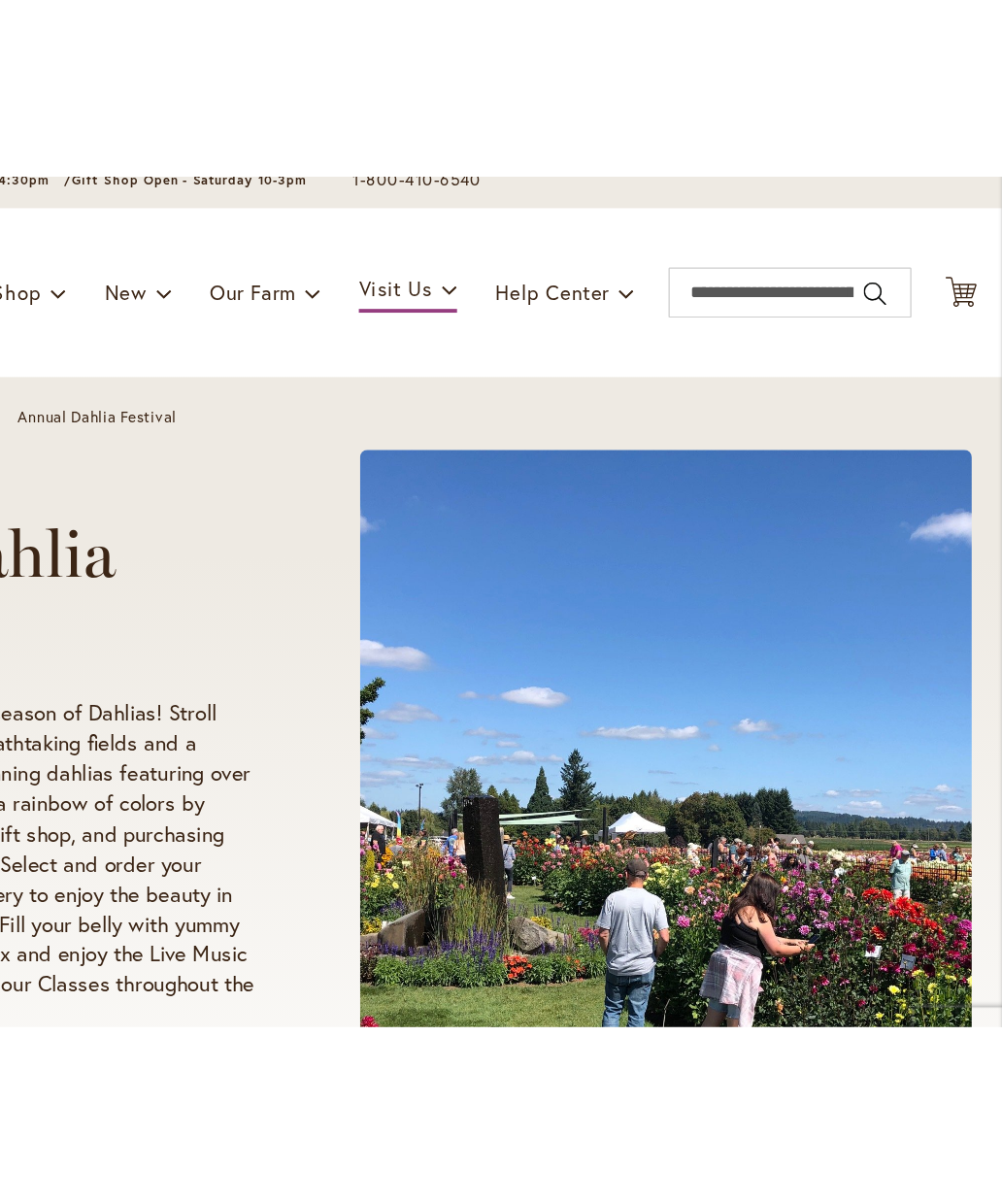 scroll, scrollTop: 0, scrollLeft: 0, axis: both 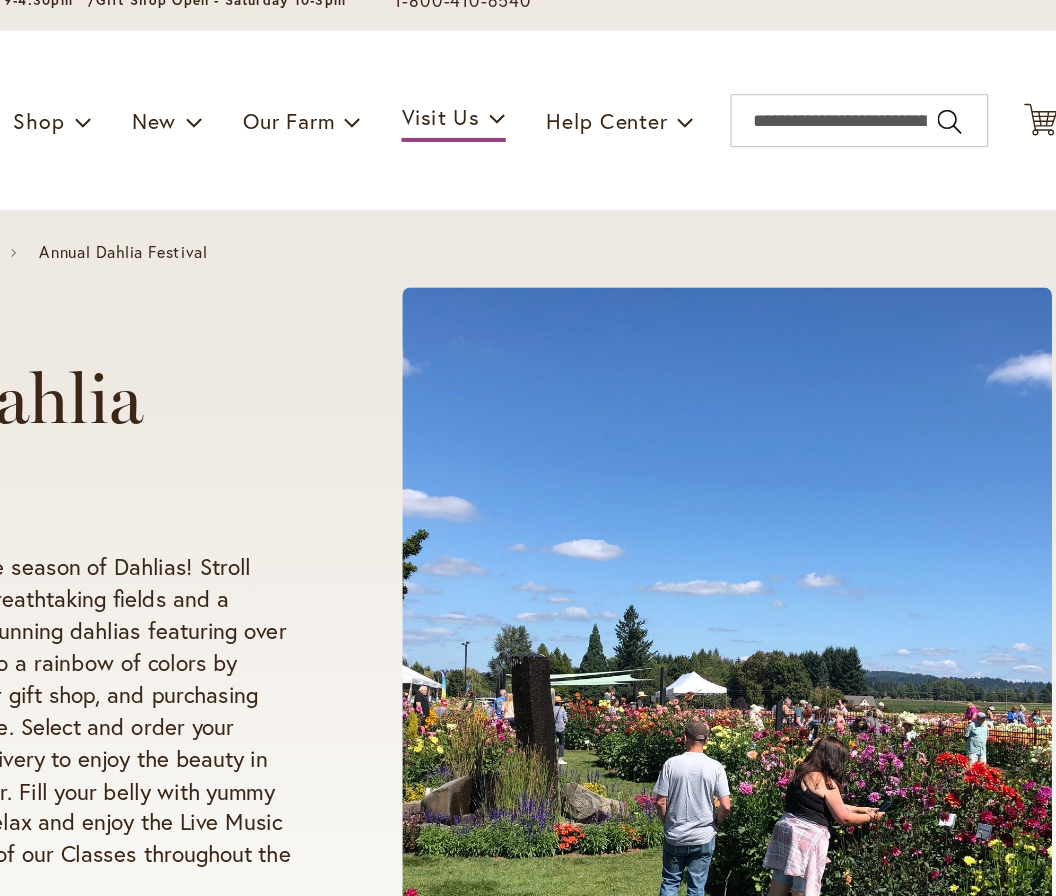 click on "Summer 2025
Annual Dahlia Festival
We invite you to celebrate the season of Dahlias! Stroll through almost 50 acres of breathtaking fields and a beautiful display garden of stunning dahlias featuring over 375 varieties. Treat yourself to a rainbow of colors by taking photos, shopping in our gift shop, and purchasing fresh-cut dahlias to take home. Select and order your favorite dahlias for spring delivery to enjoy the beauty in your garden the following year. Fill your belly with yummy treats from our Food Carts, relax and enjoy the Live Music on the weekend, or take one of our Classes throughout the festival dates.
Festival Hours
August - September Every Wednesday - Sunday & Labor Day 9:00 am to 5:30 pm" at bounding box center (528, 660) 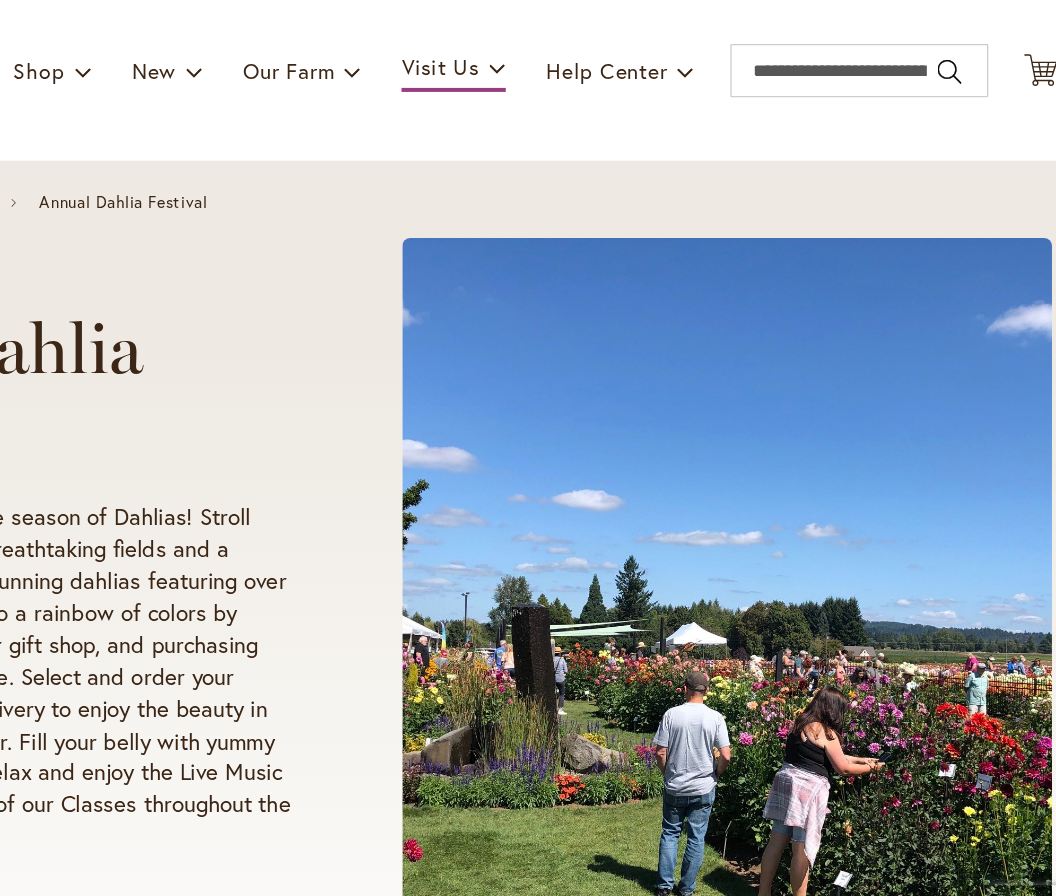 scroll, scrollTop: 90, scrollLeft: 0, axis: vertical 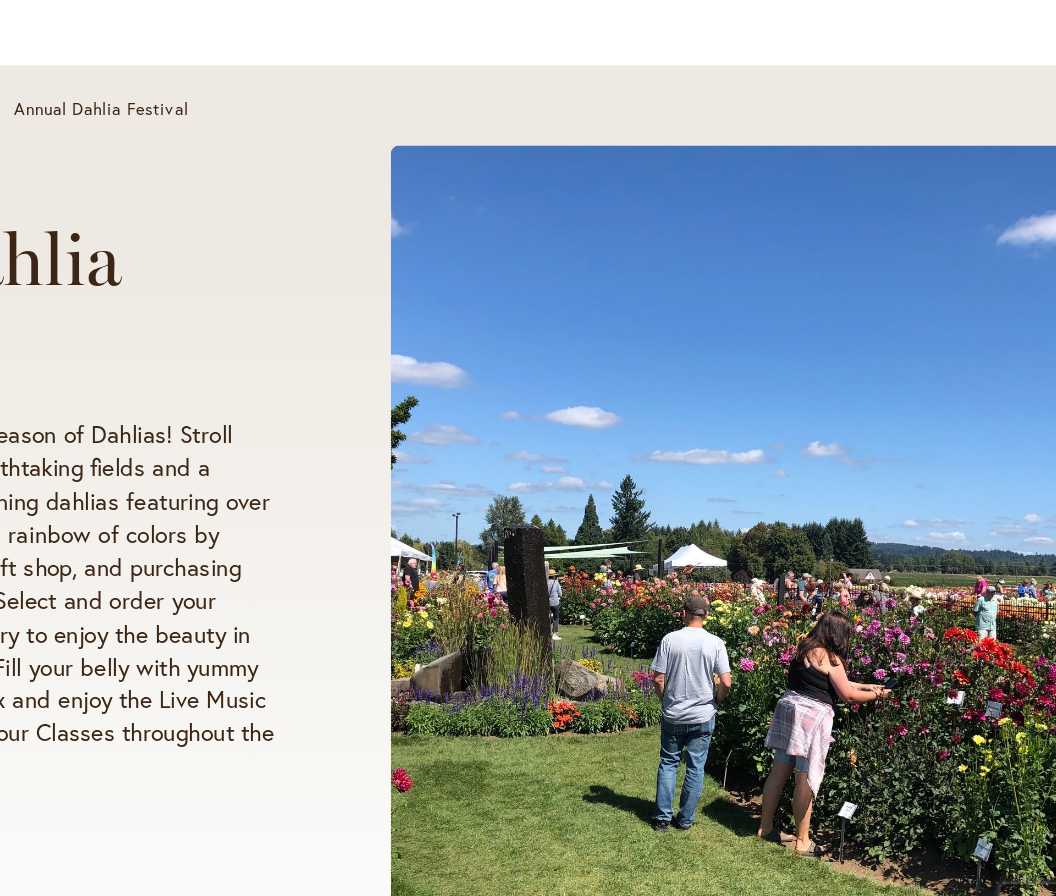 click at bounding box center (789, 589) 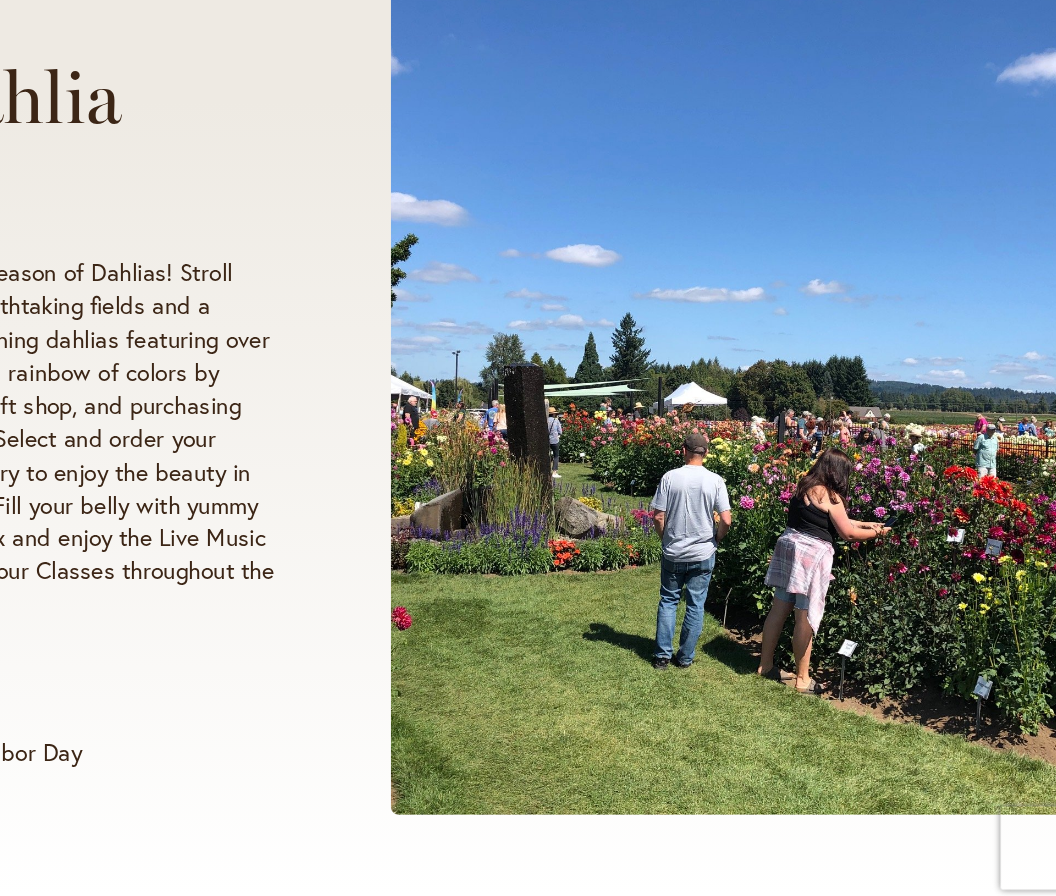scroll, scrollTop: 150, scrollLeft: 0, axis: vertical 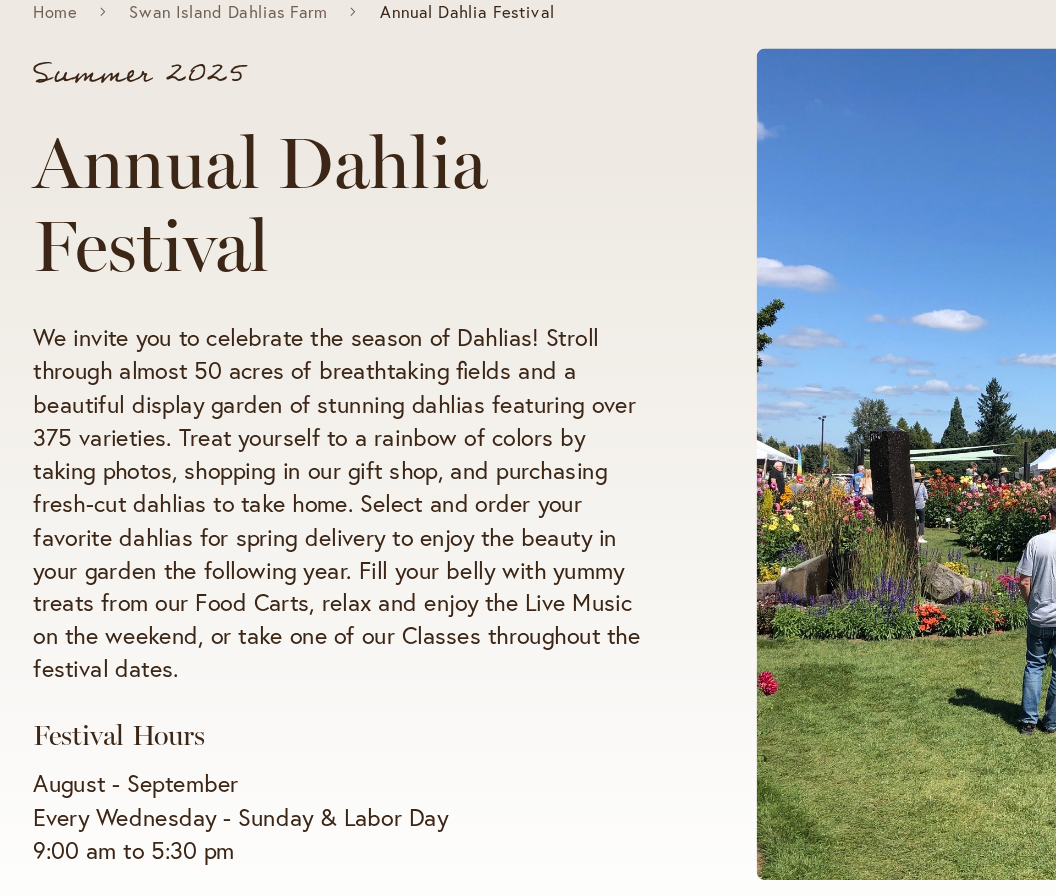 click on "Festival Hours" at bounding box center [247, 725] 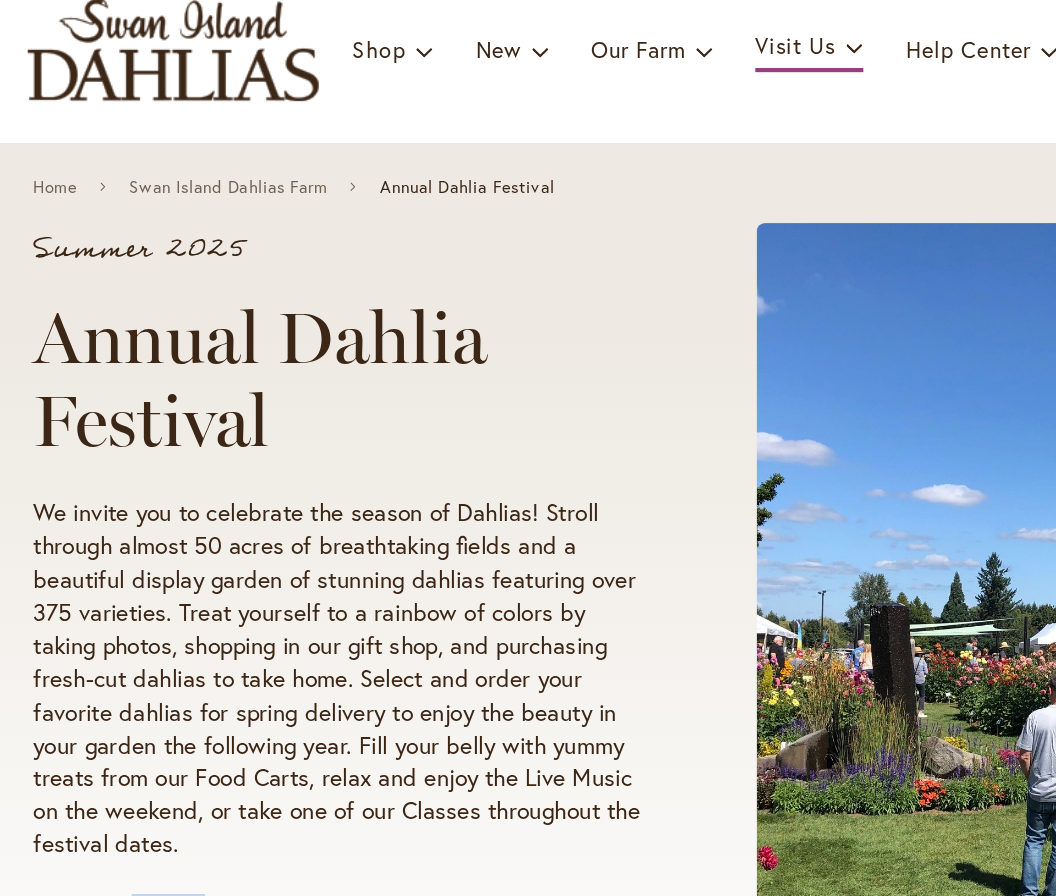 scroll, scrollTop: 22, scrollLeft: 0, axis: vertical 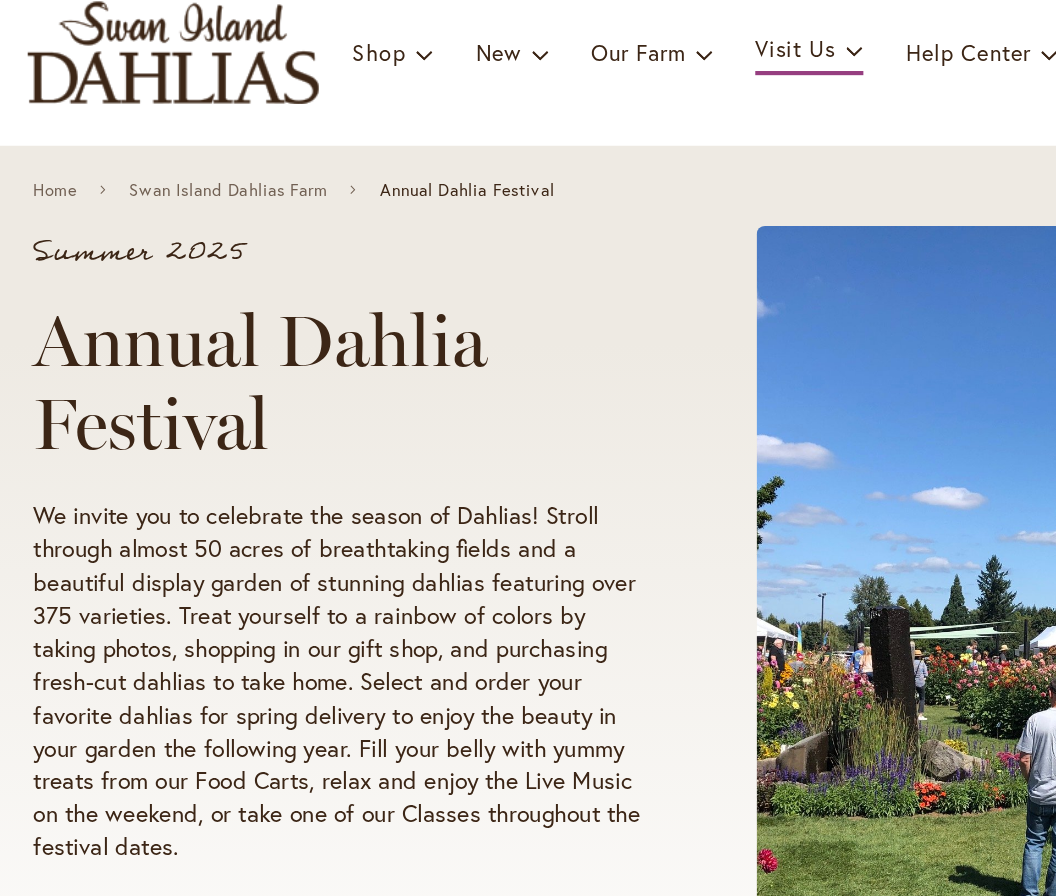 click on "Home" at bounding box center [39, 331] 